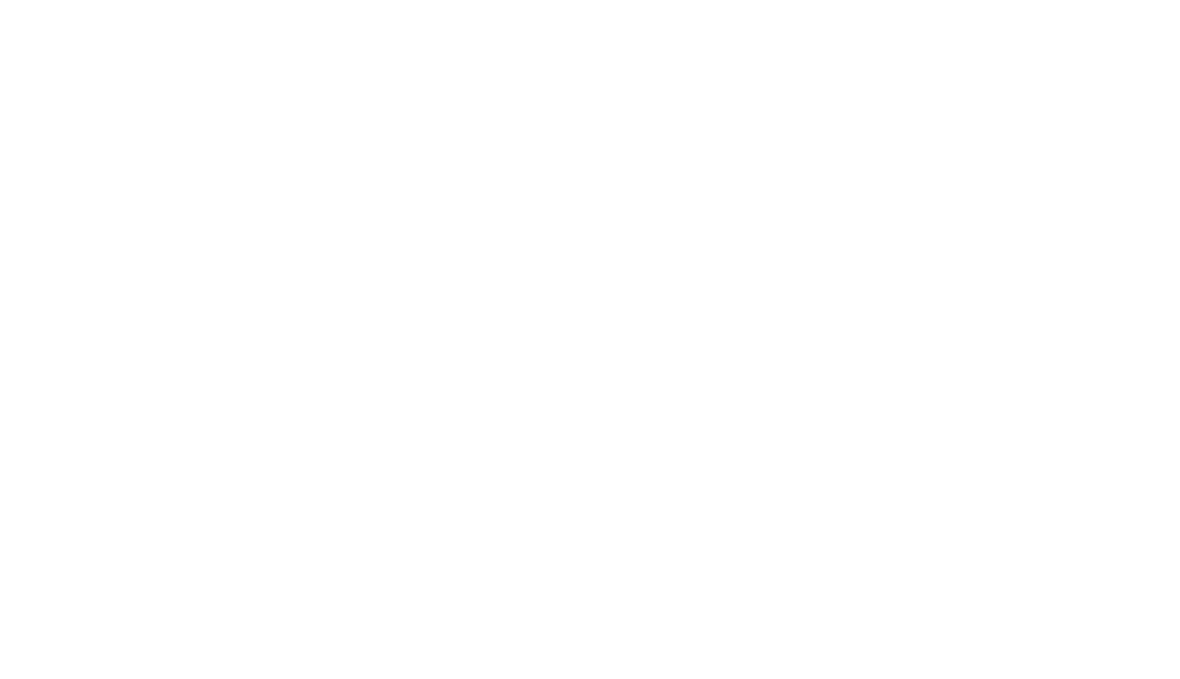 scroll, scrollTop: 0, scrollLeft: 0, axis: both 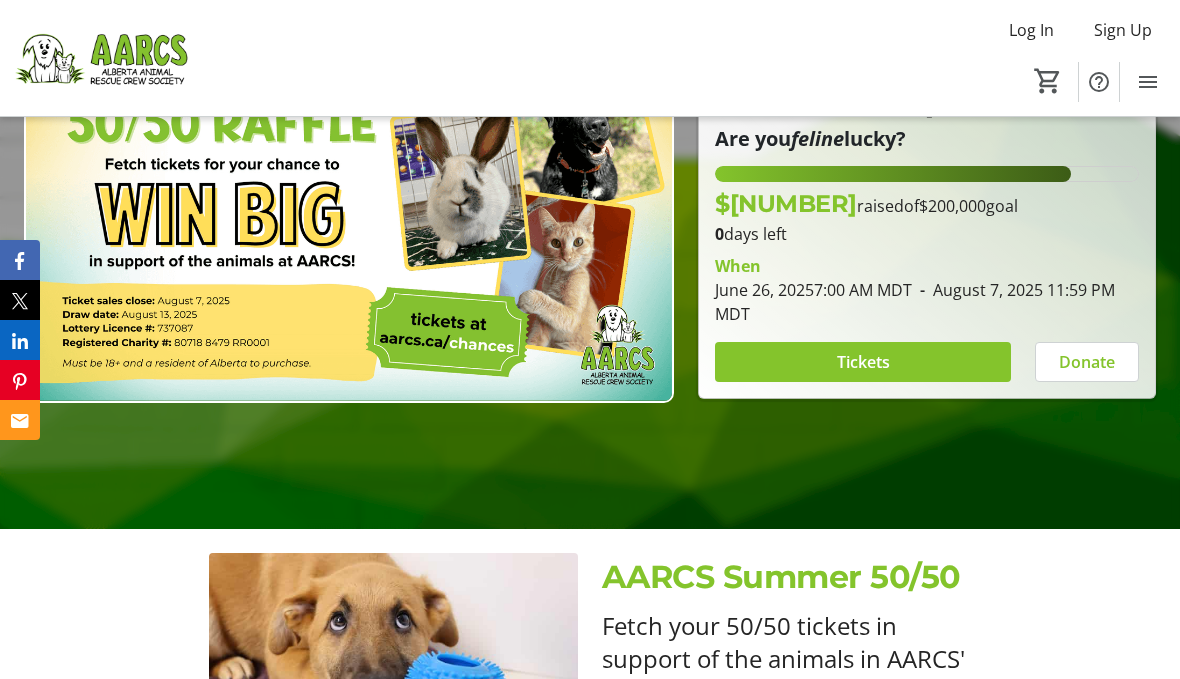 click at bounding box center (863, 362) 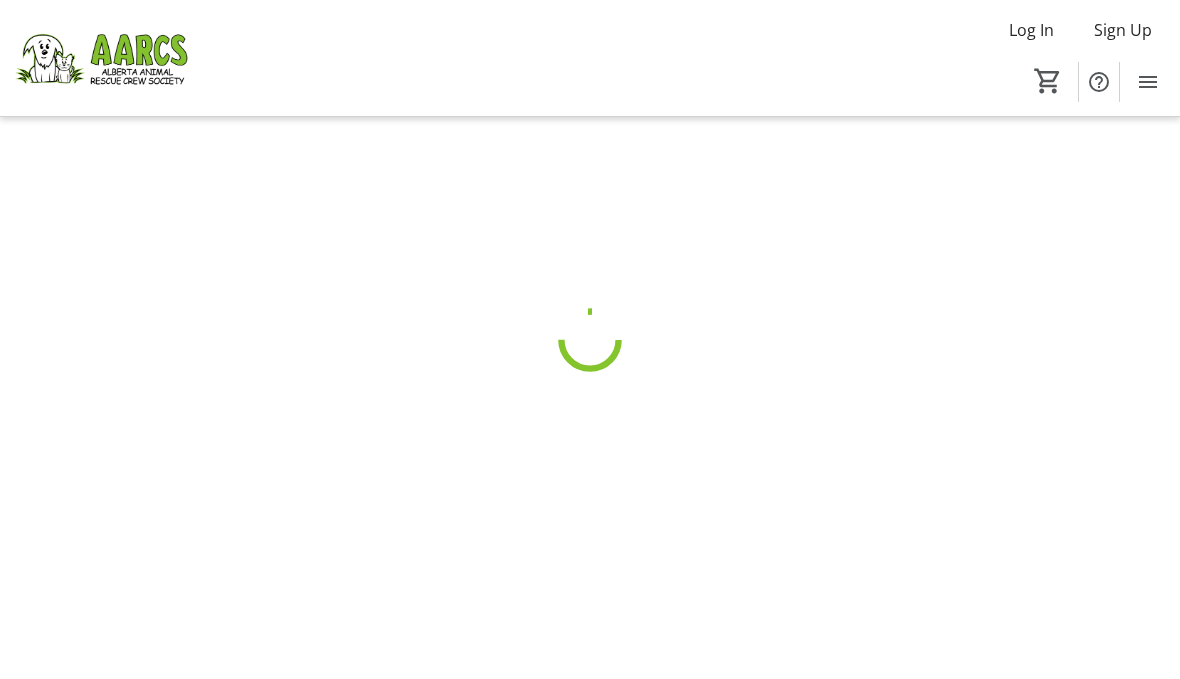 scroll, scrollTop: 0, scrollLeft: 0, axis: both 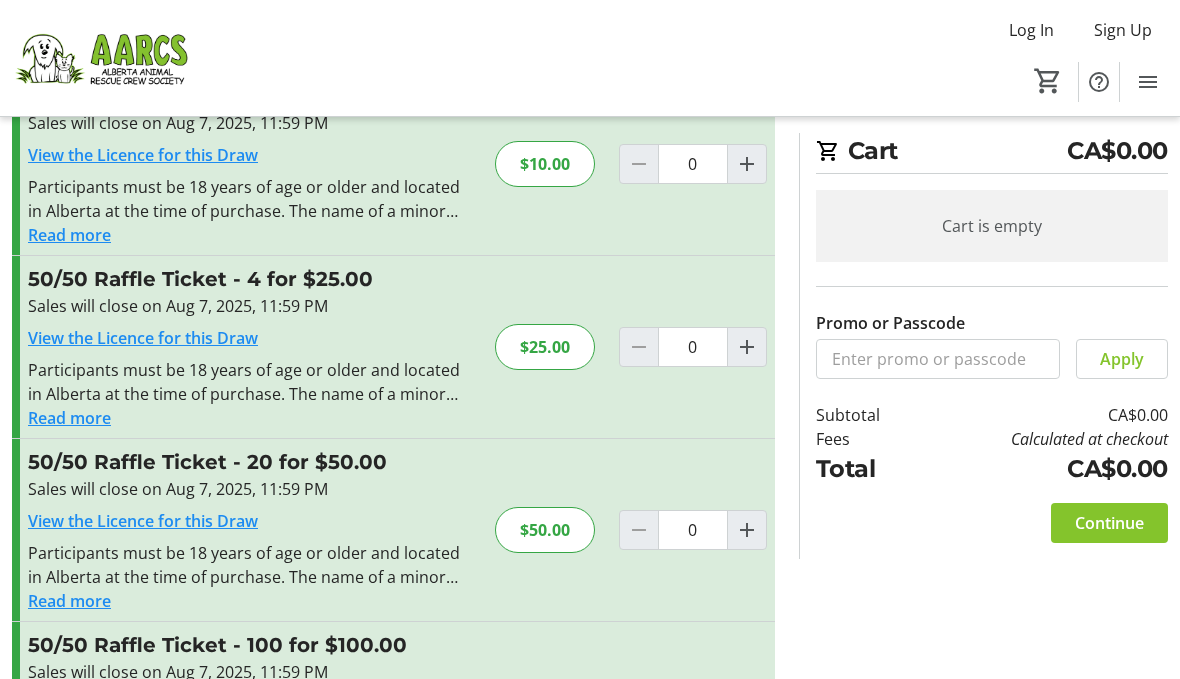 click on "$25.00" 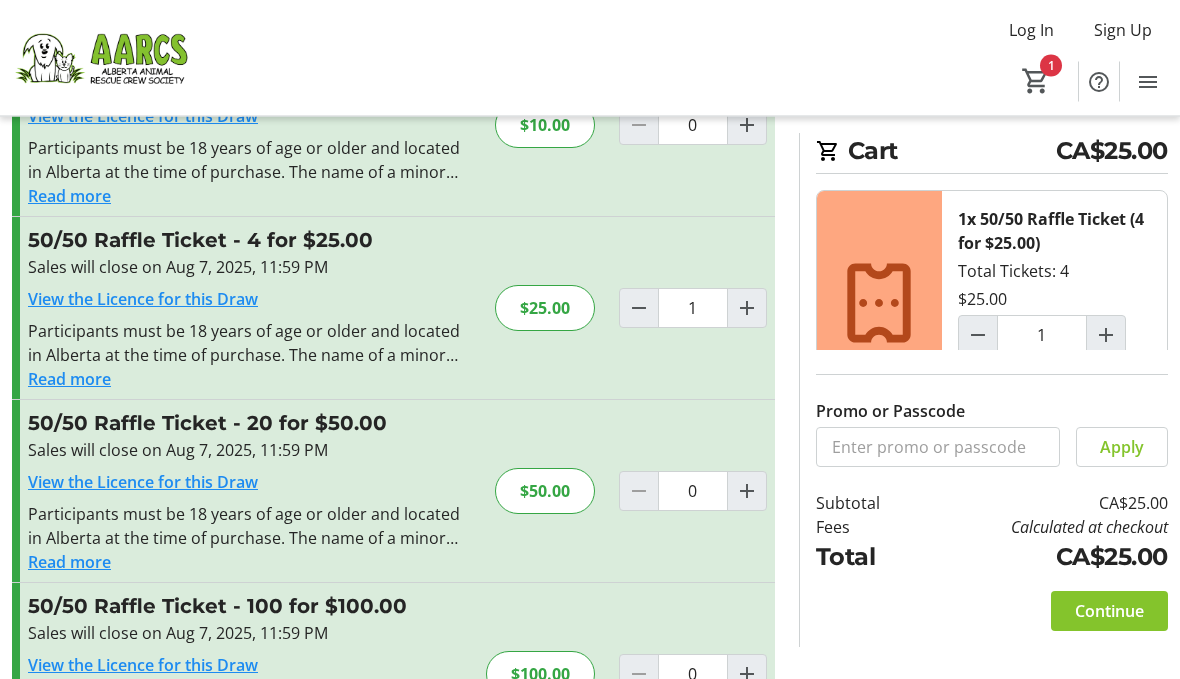 scroll, scrollTop: 150, scrollLeft: 0, axis: vertical 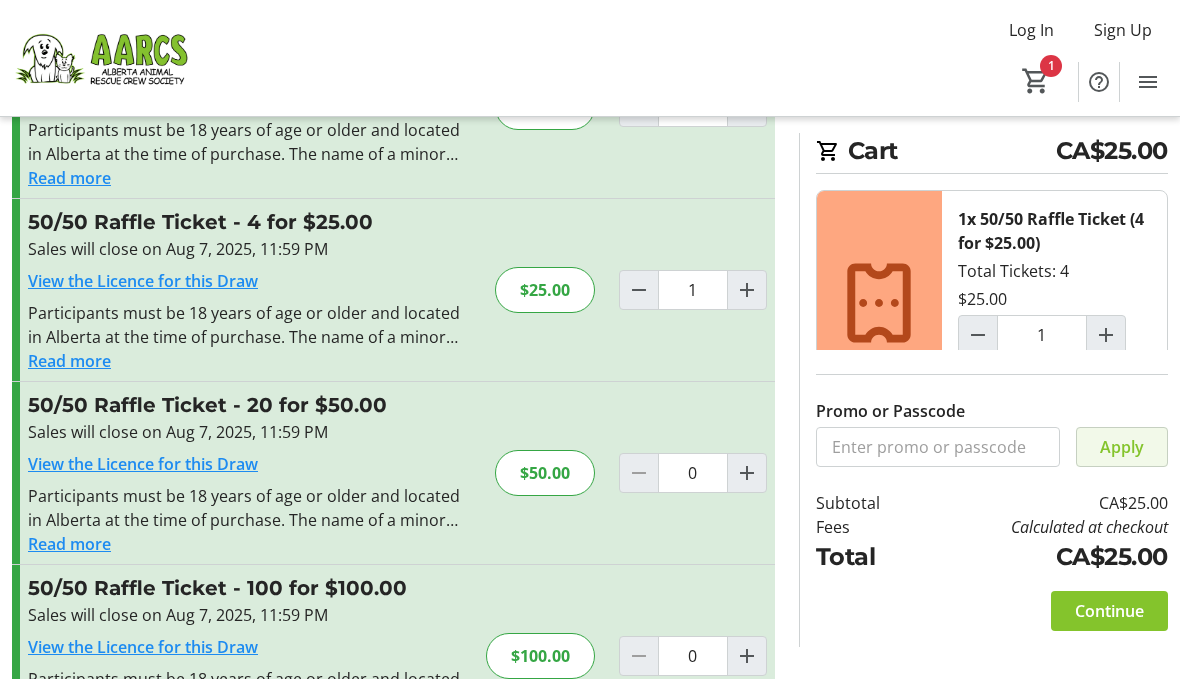click on "Apply" 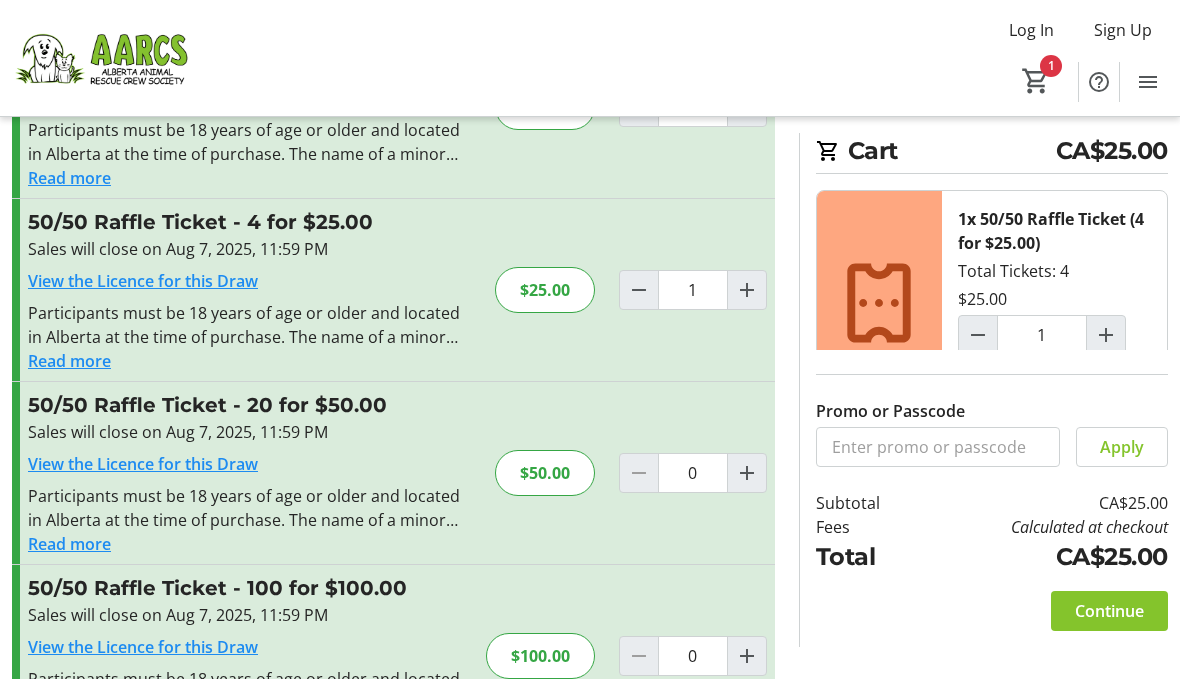 click on "Apply" 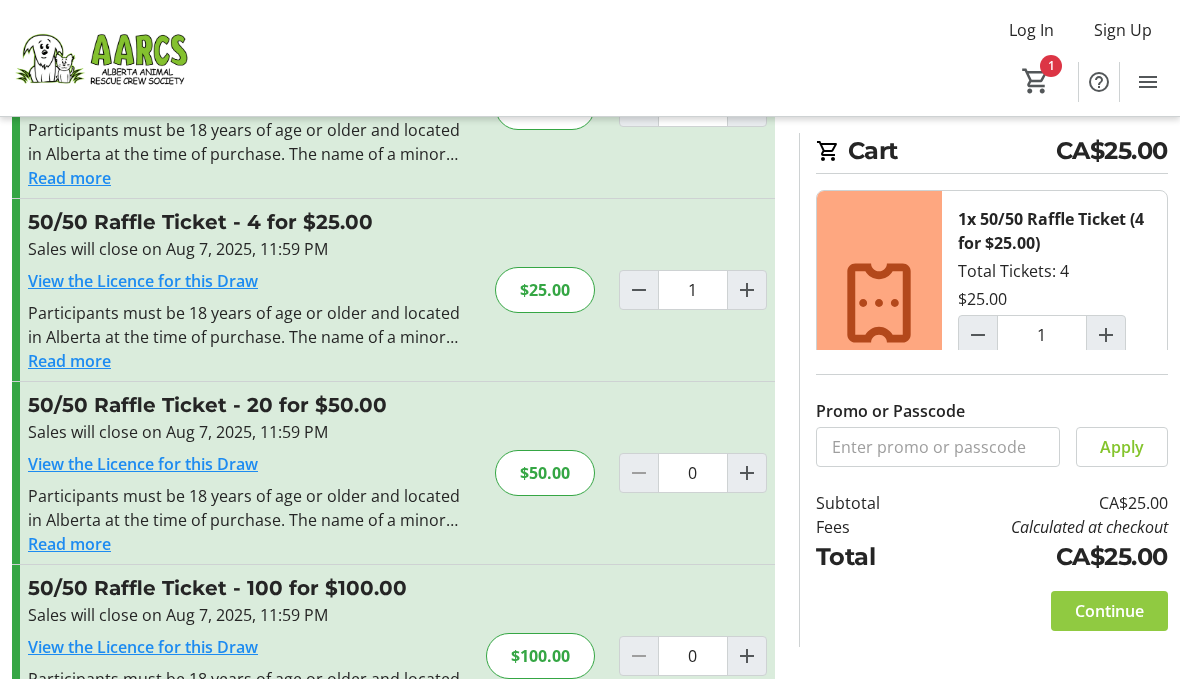 click on "Continue" 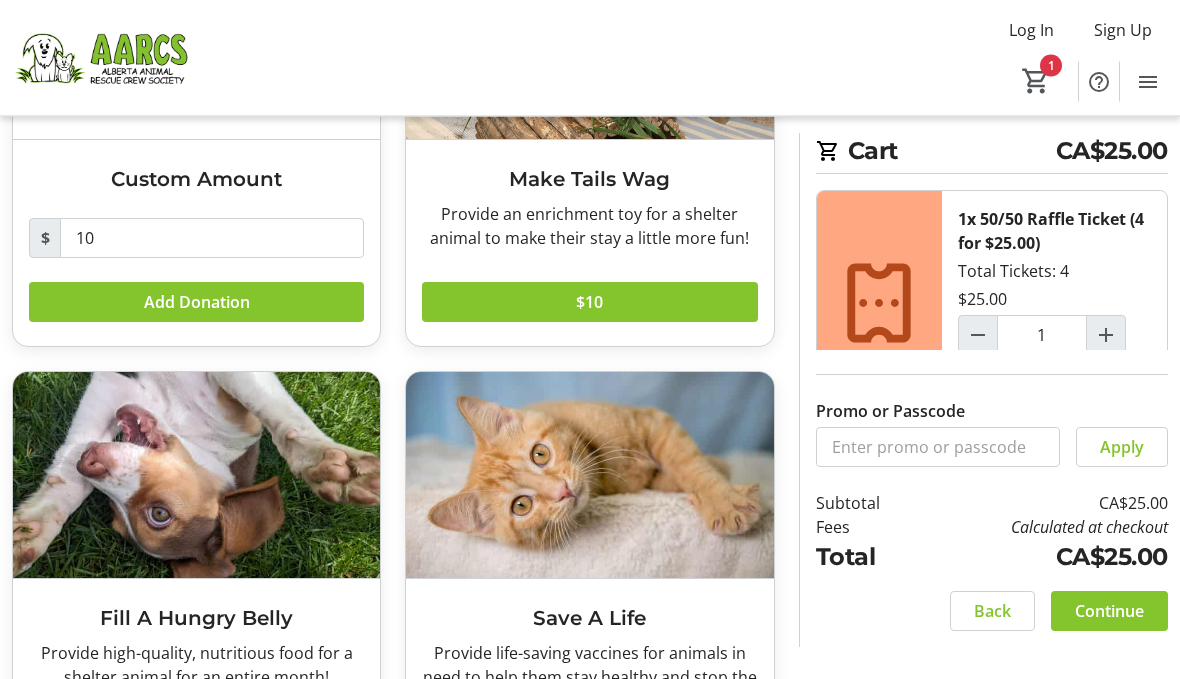 scroll, scrollTop: 295, scrollLeft: 0, axis: vertical 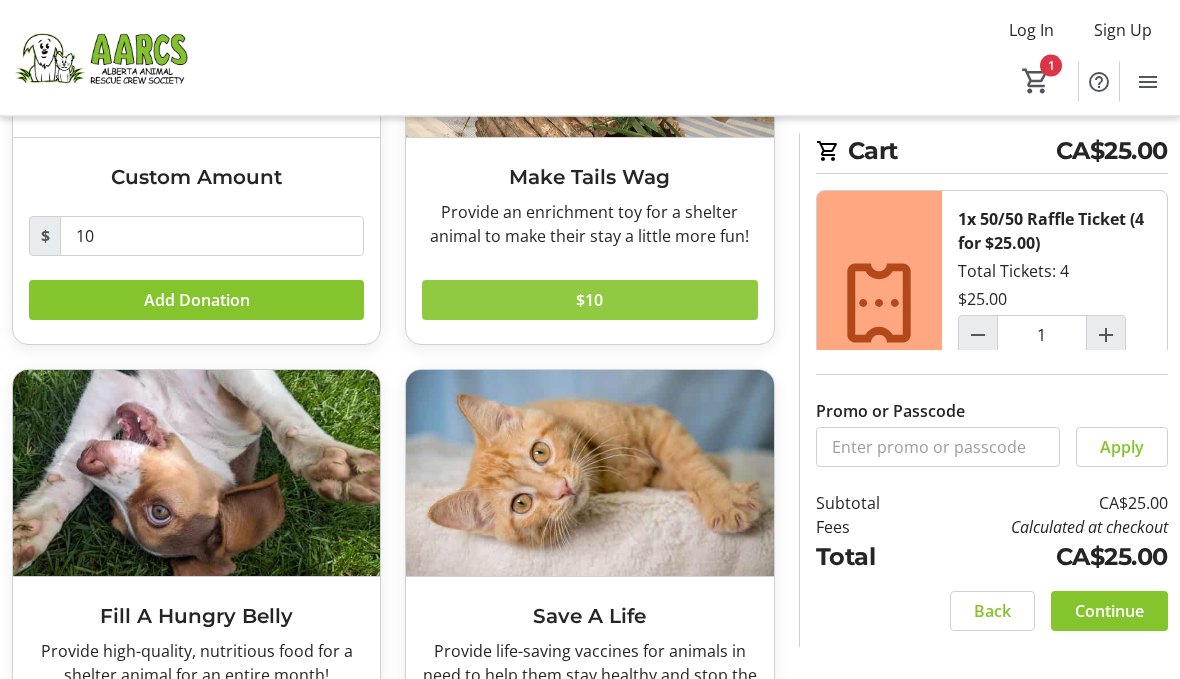 click 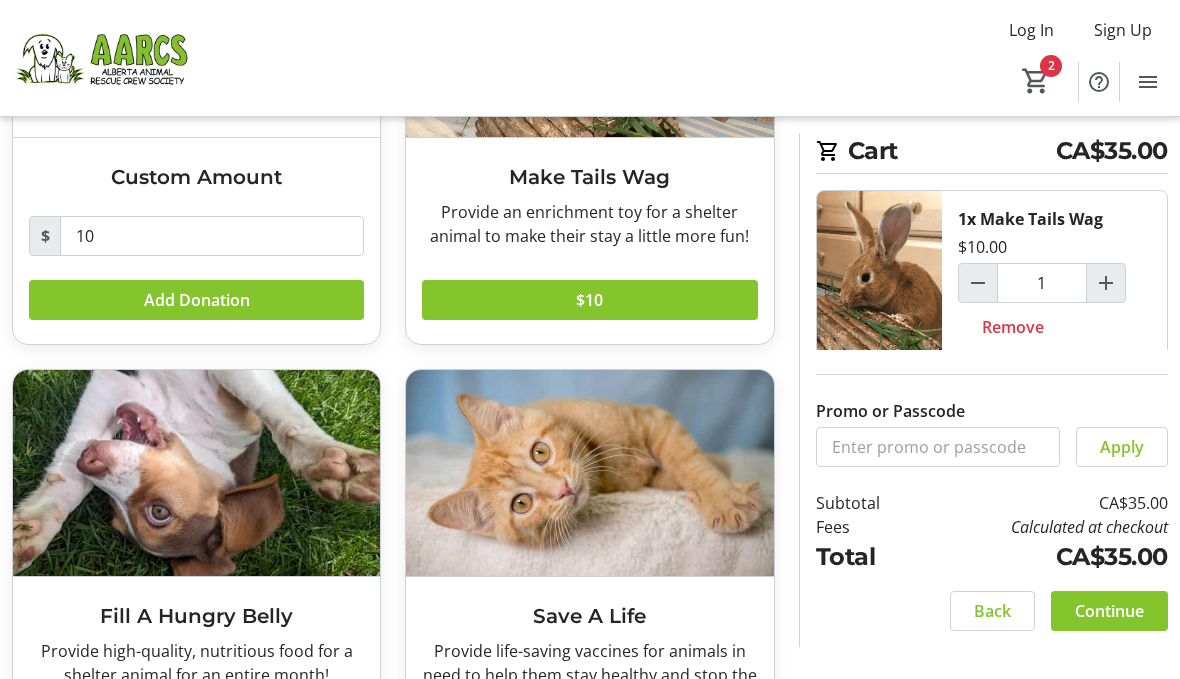 scroll, scrollTop: 348, scrollLeft: 0, axis: vertical 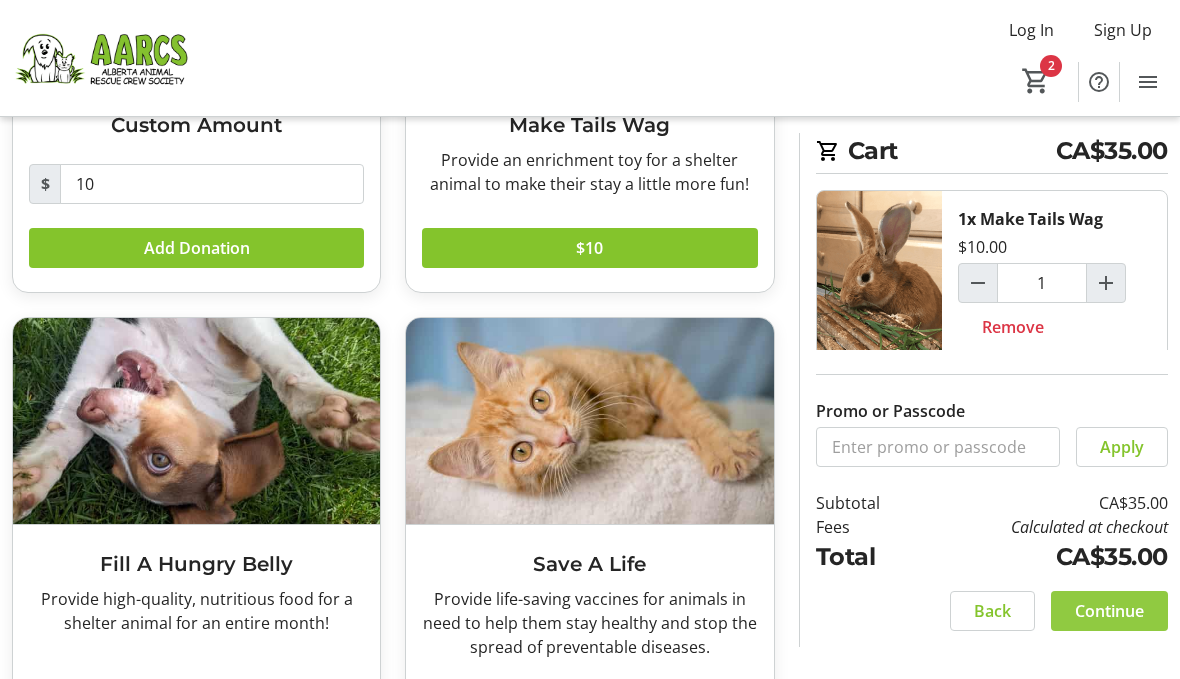 click on "Continue" 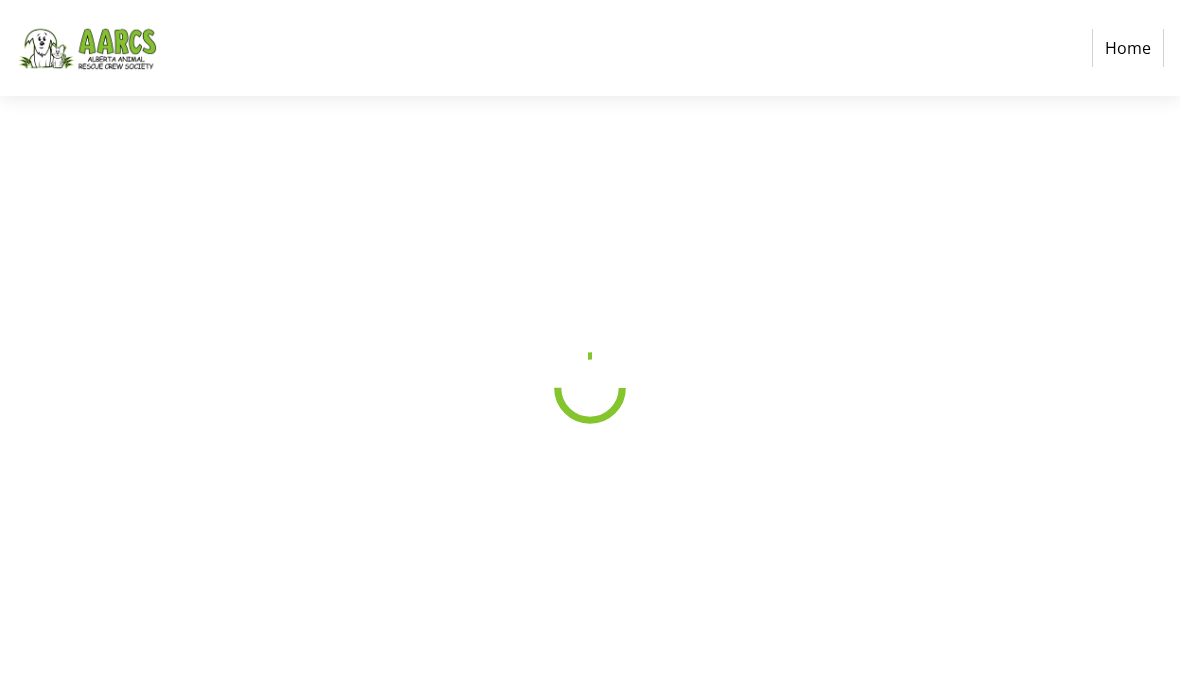 scroll, scrollTop: 0, scrollLeft: 0, axis: both 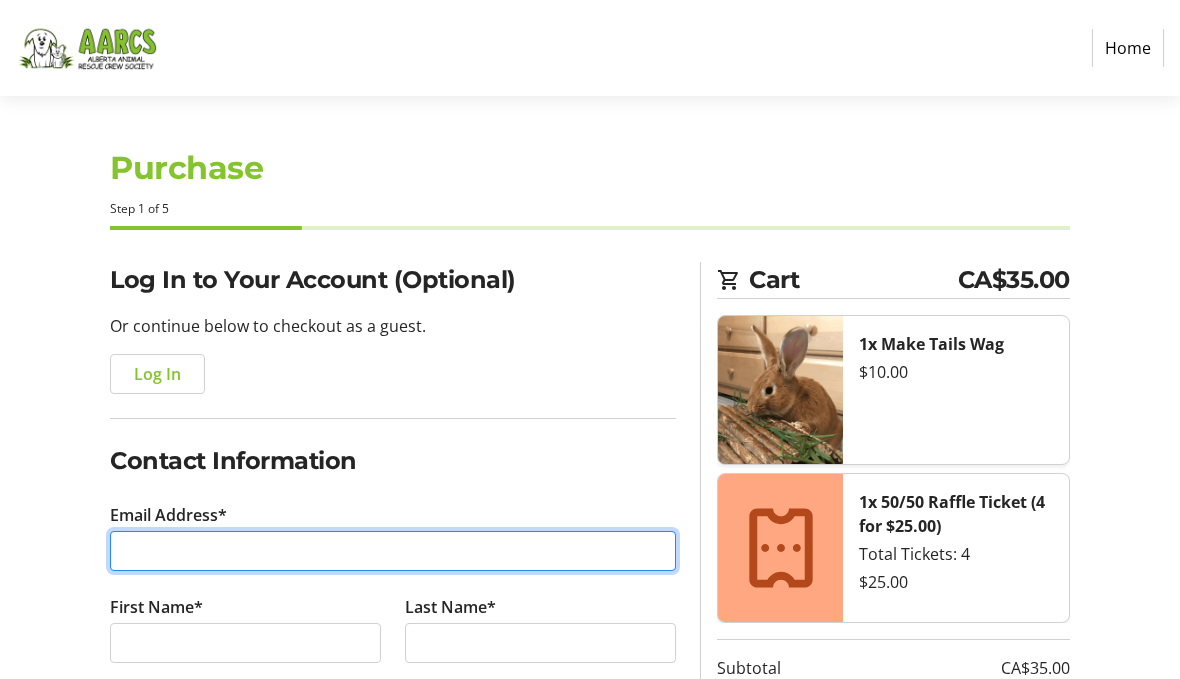 click on "Email Address*" at bounding box center [393, 551] 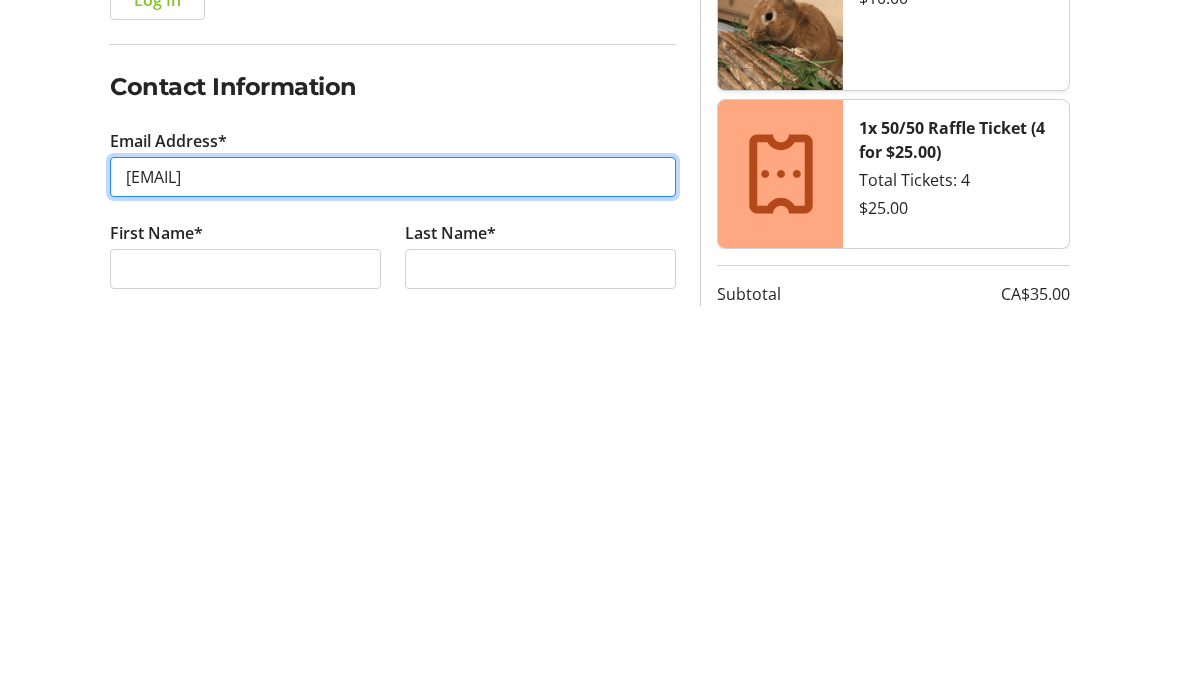 type on "[EMAIL]" 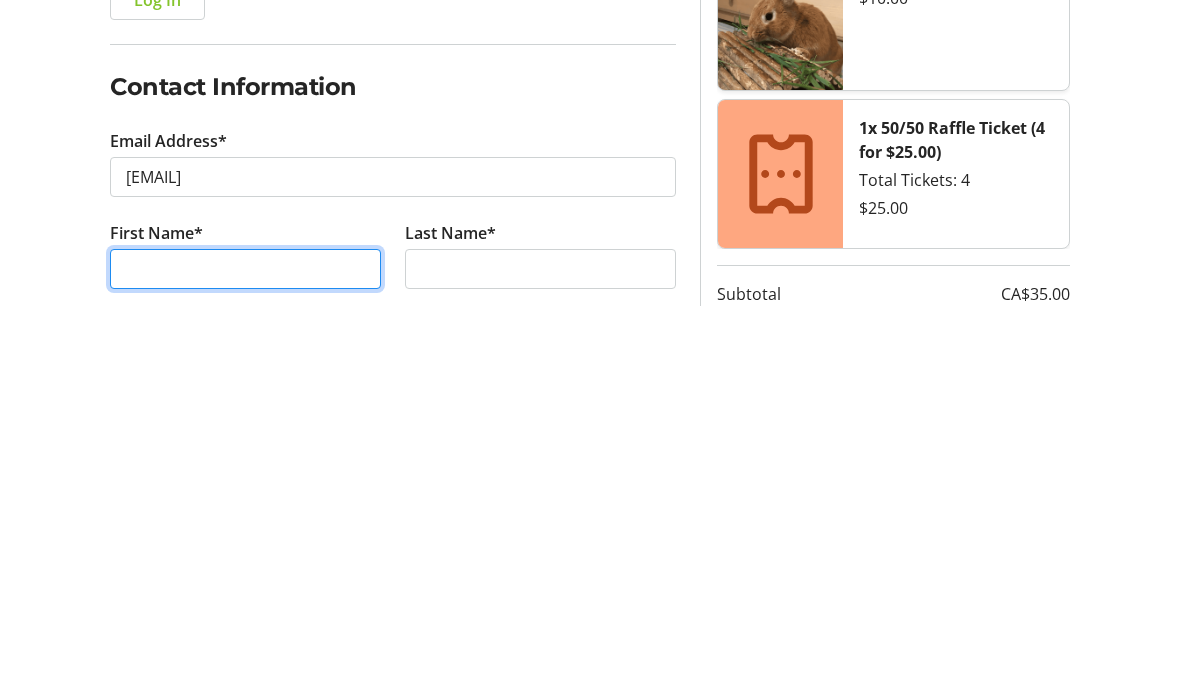 click on "First Name*" at bounding box center (245, 643) 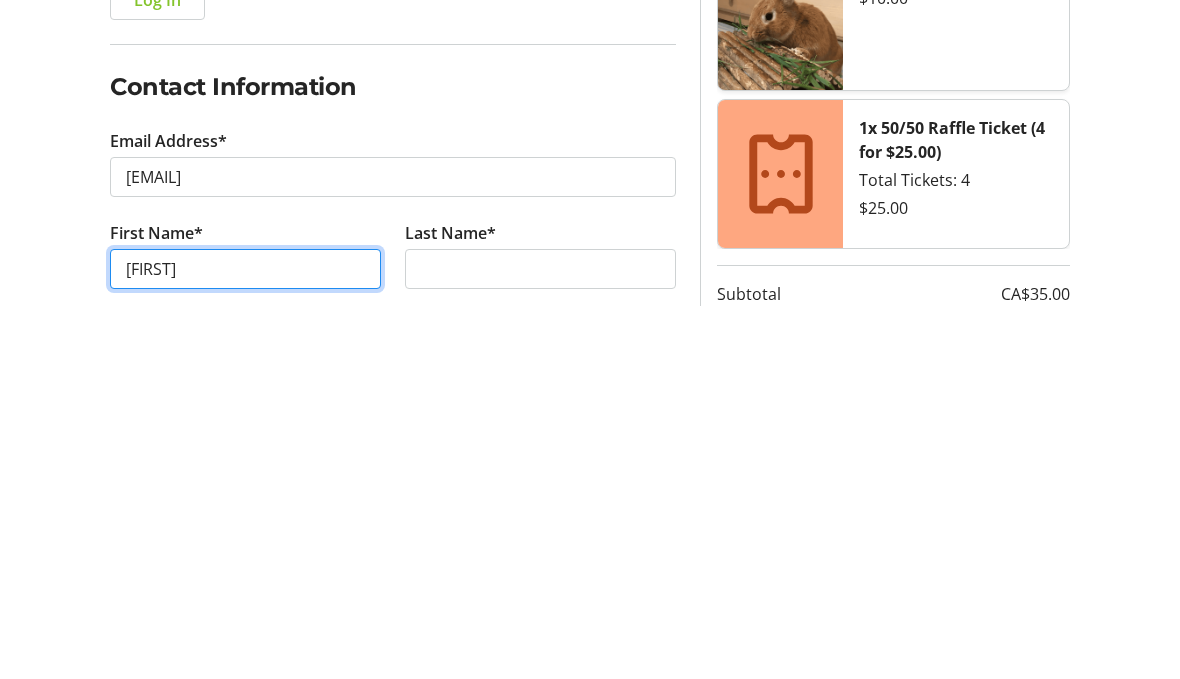 type on "[FIRST]" 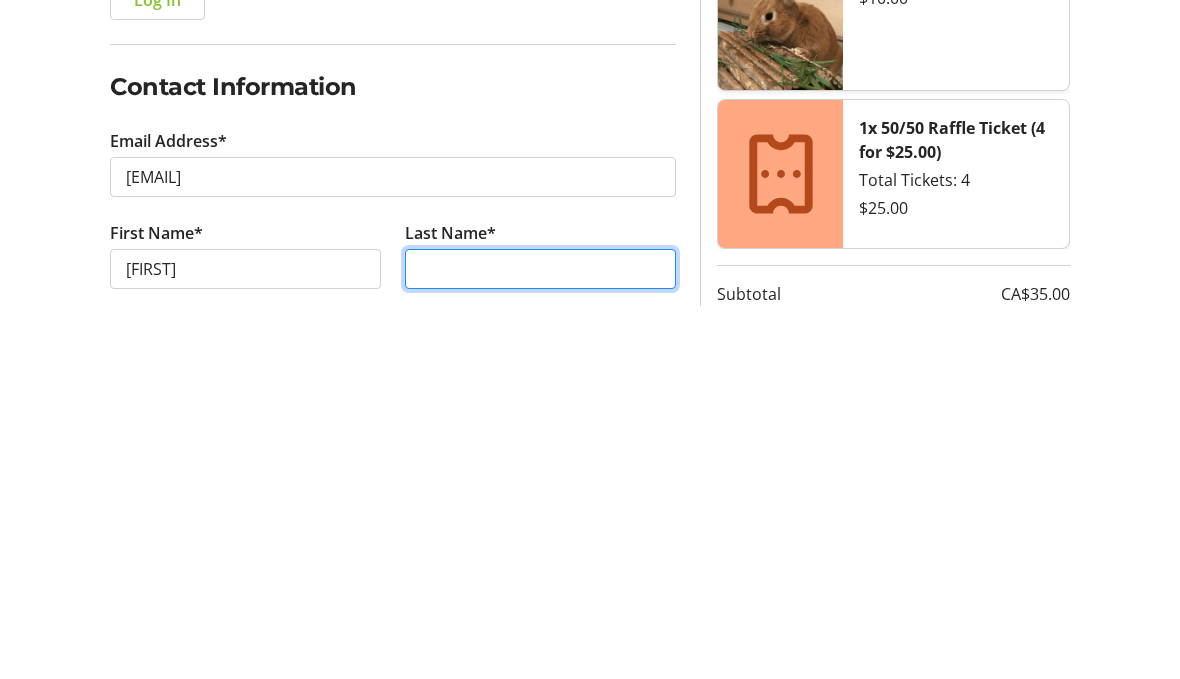 click on "Last Name*" at bounding box center (540, 643) 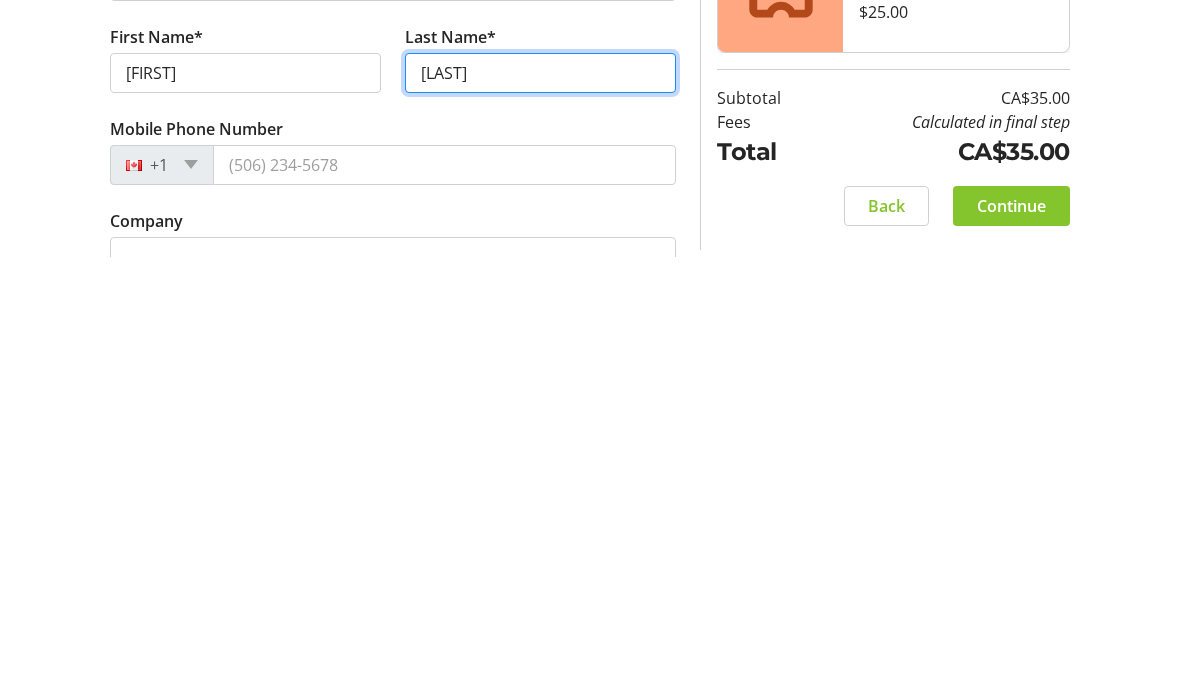 scroll, scrollTop: 148, scrollLeft: 0, axis: vertical 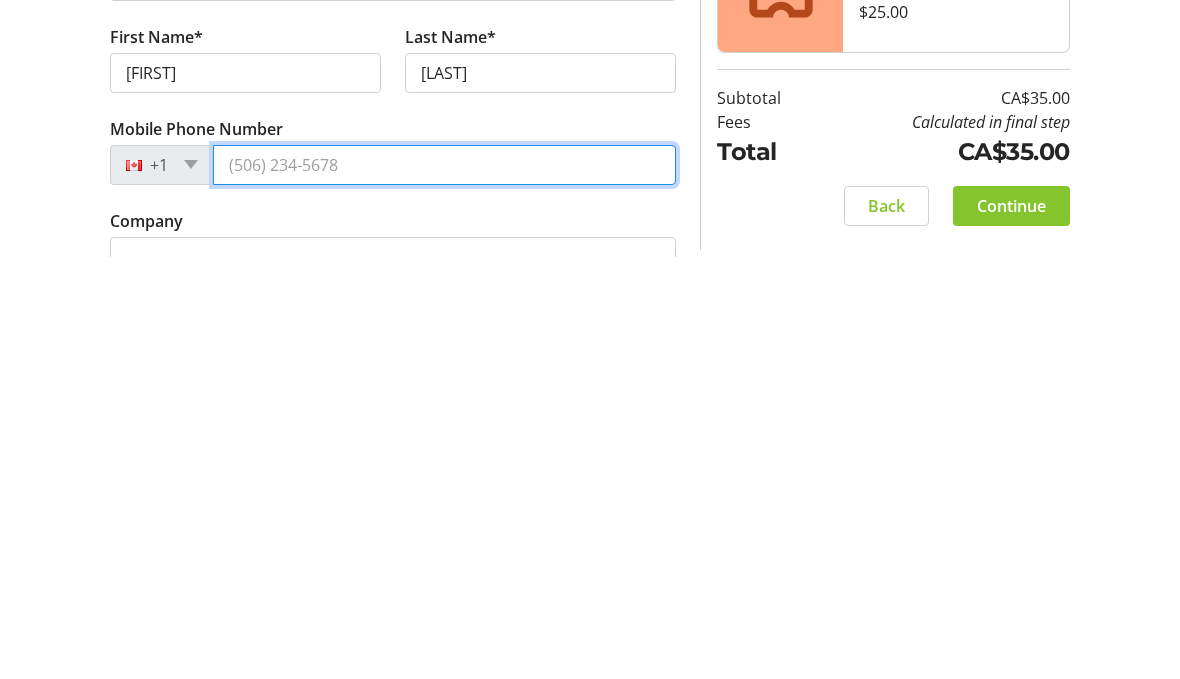 click on "Mobile Phone Number" at bounding box center (444, 587) 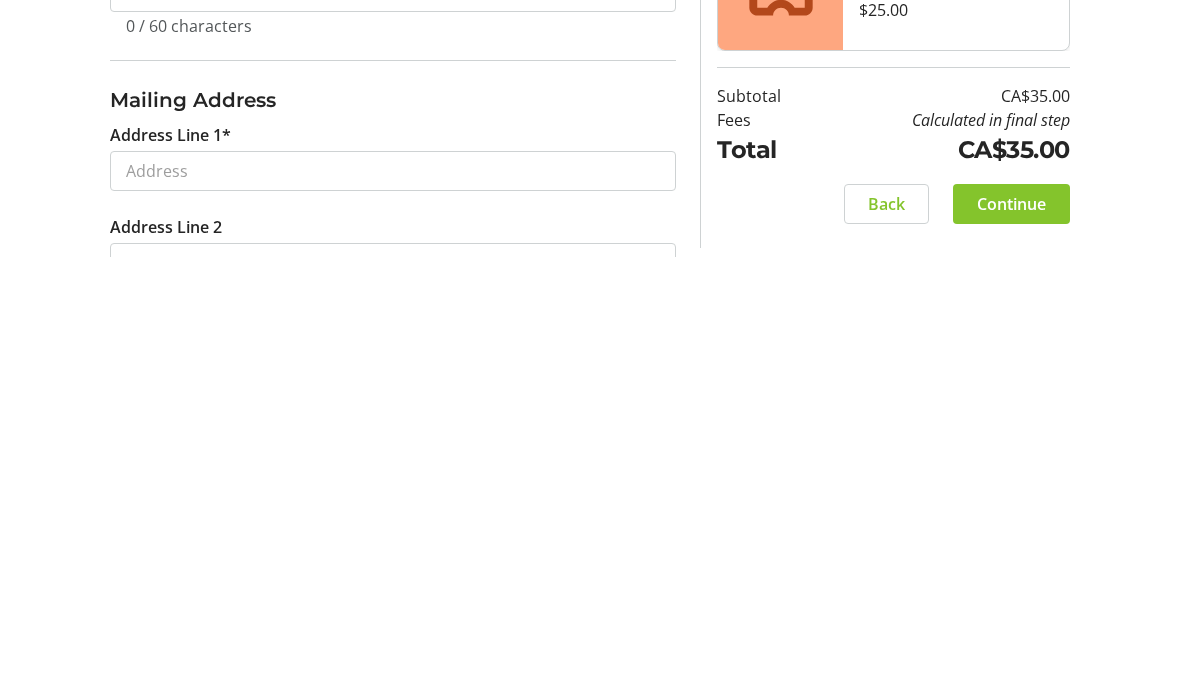 scroll, scrollTop: 415, scrollLeft: 0, axis: vertical 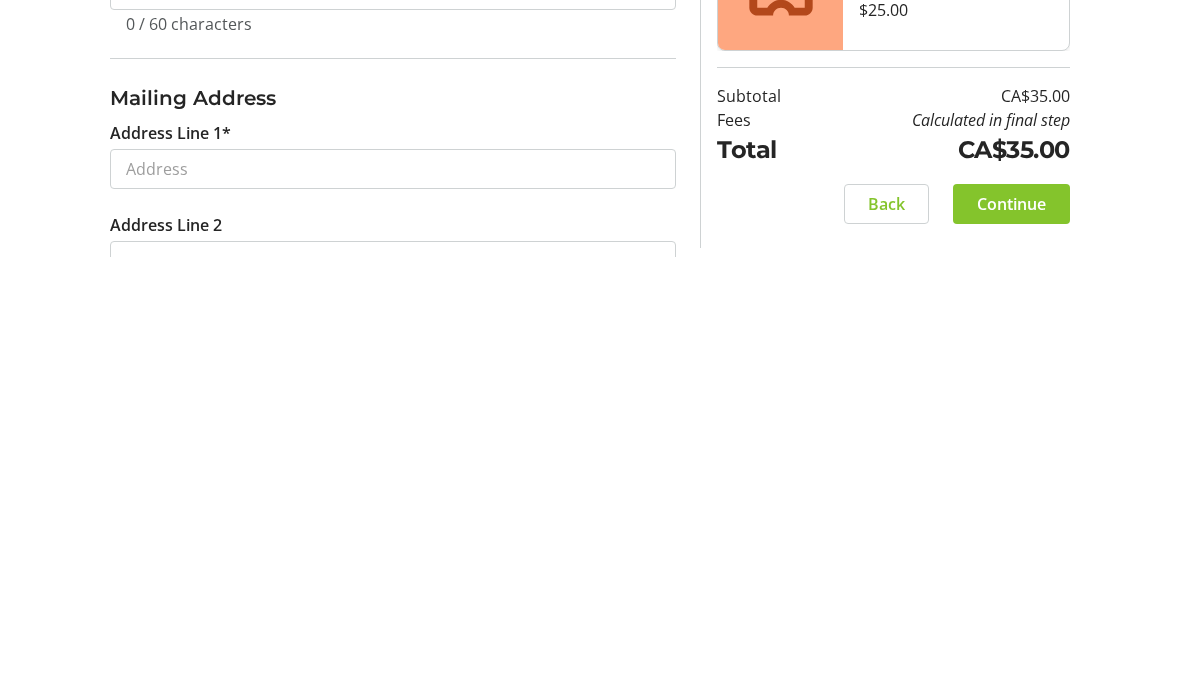 type on "([PHONE])" 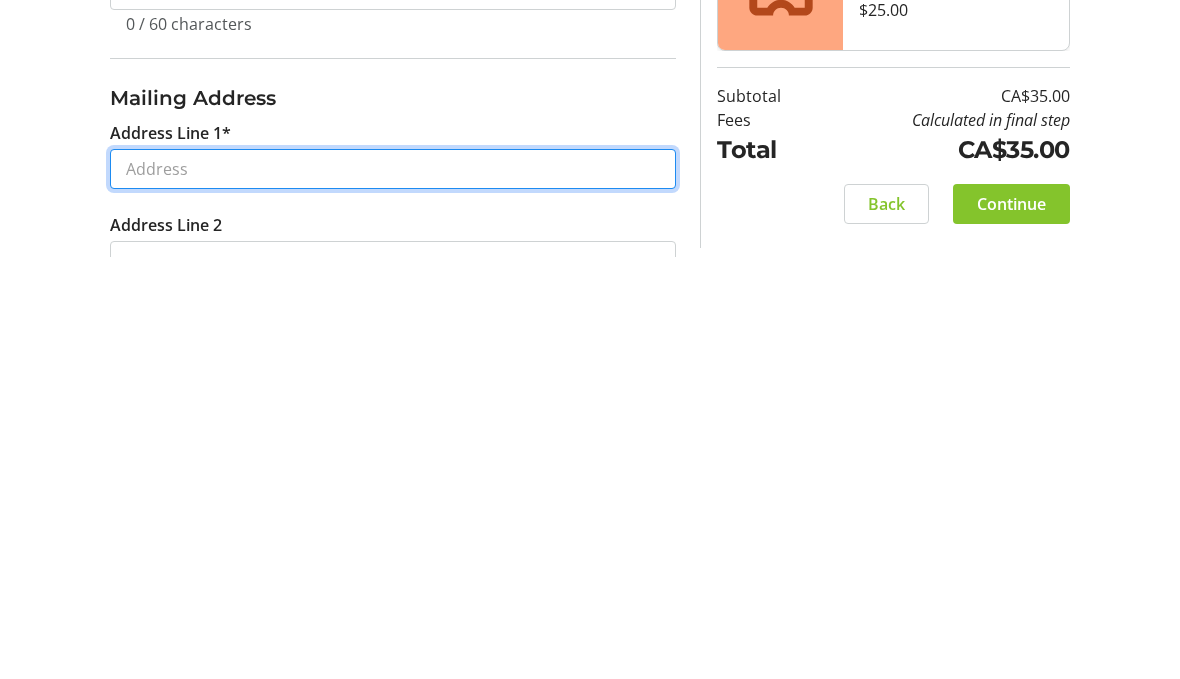 click on "Address Line 1*" at bounding box center [393, 591] 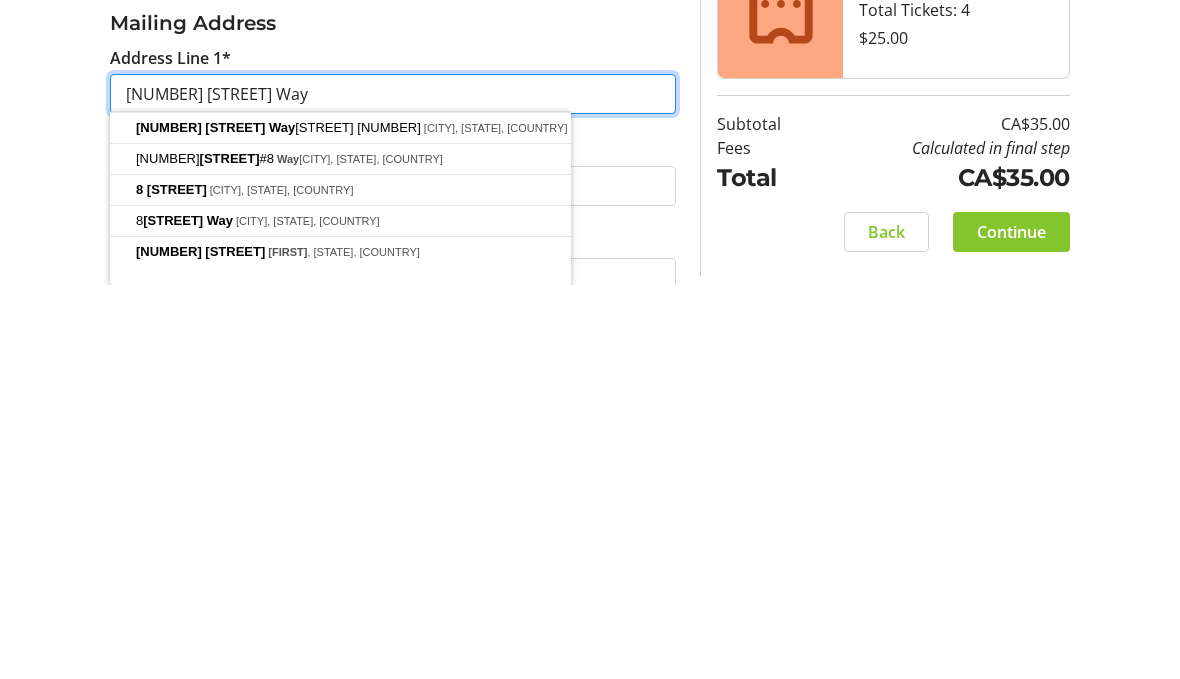 scroll, scrollTop: 535, scrollLeft: 0, axis: vertical 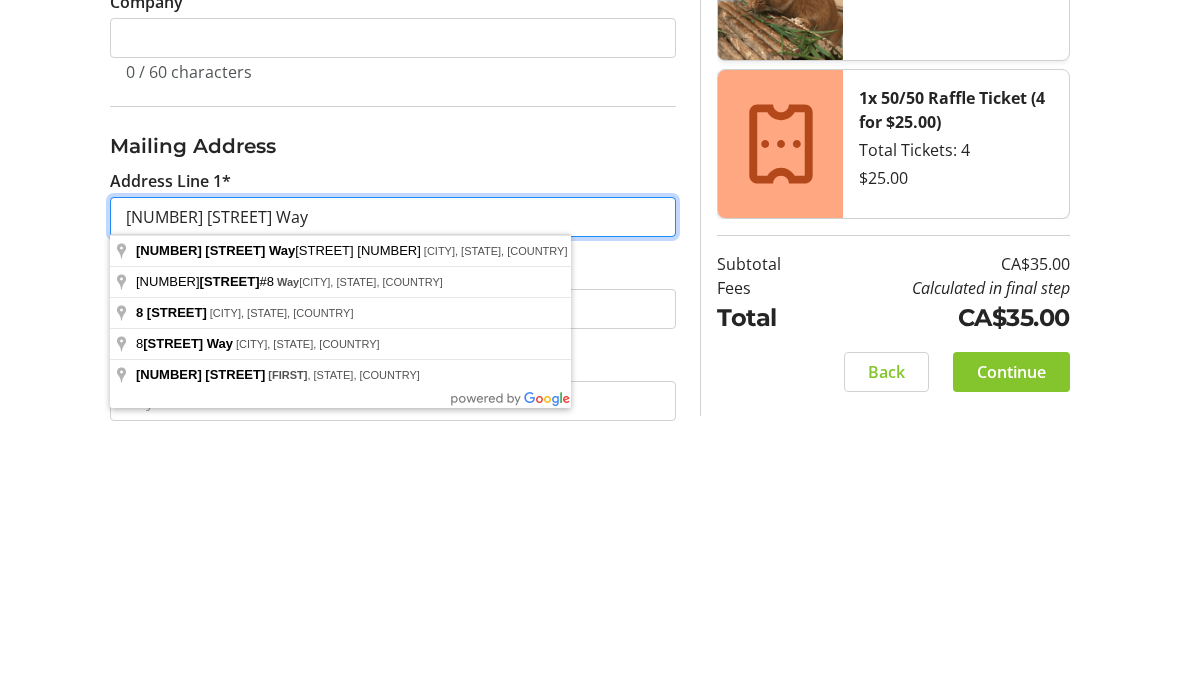 type on "[NUMBER] [STREET] Way" 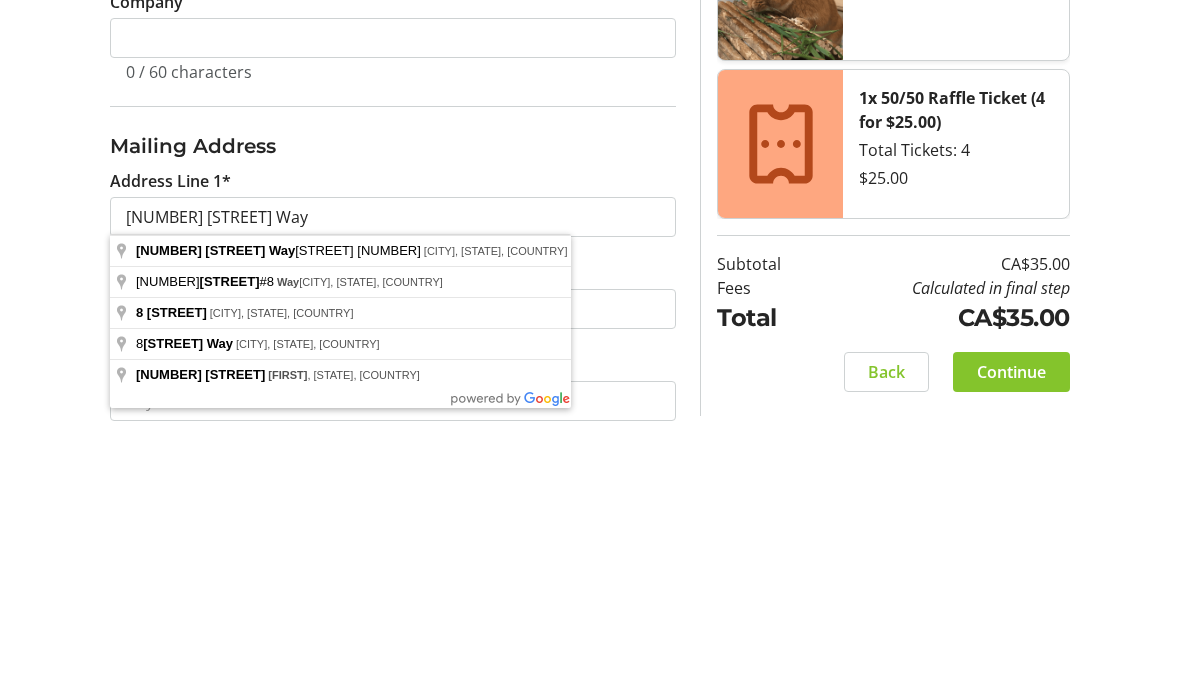 click on "Mailing Address" 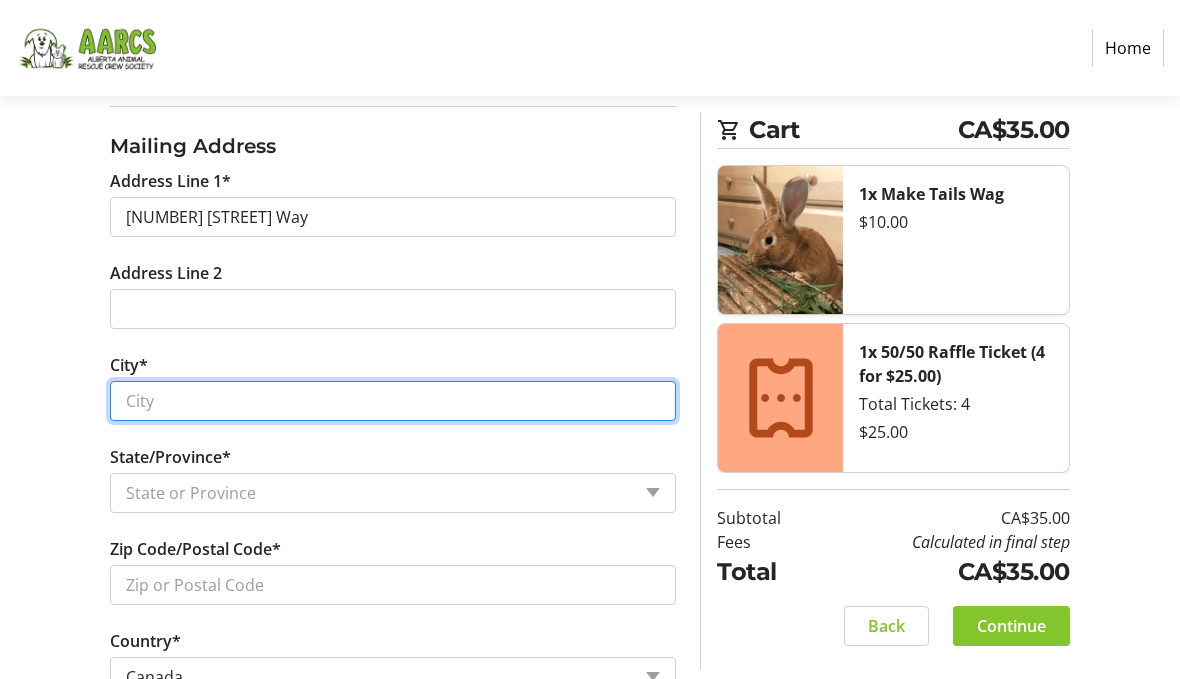 click on "City*" at bounding box center [393, 401] 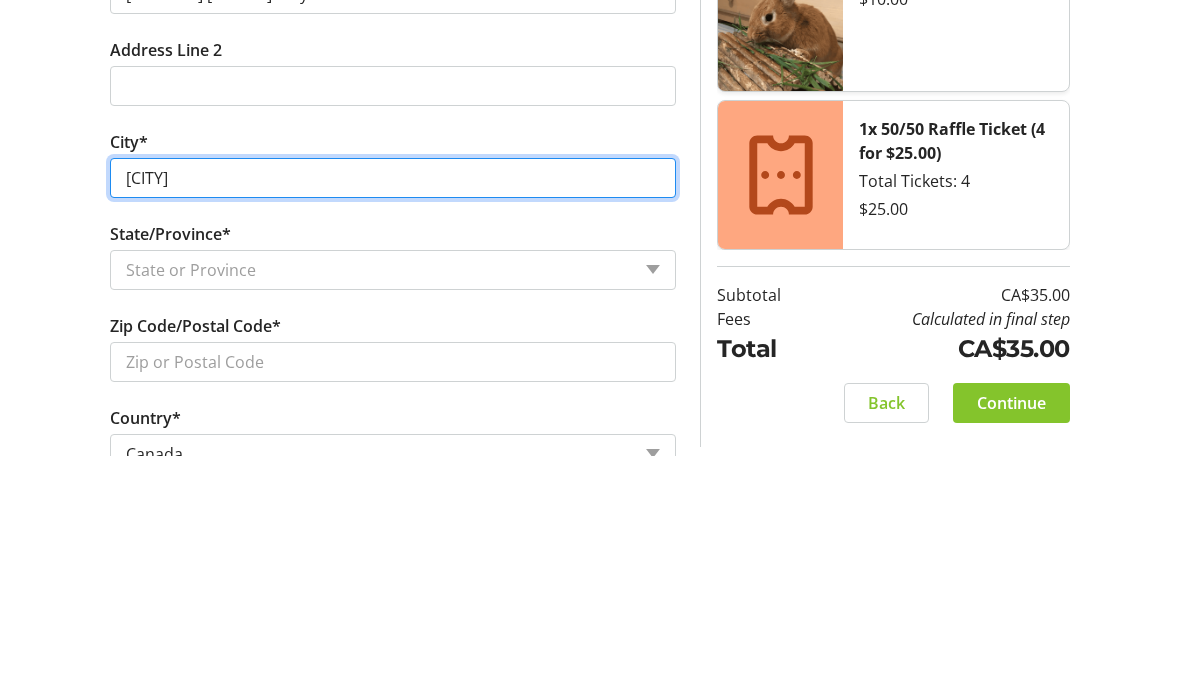type on "[CITY]" 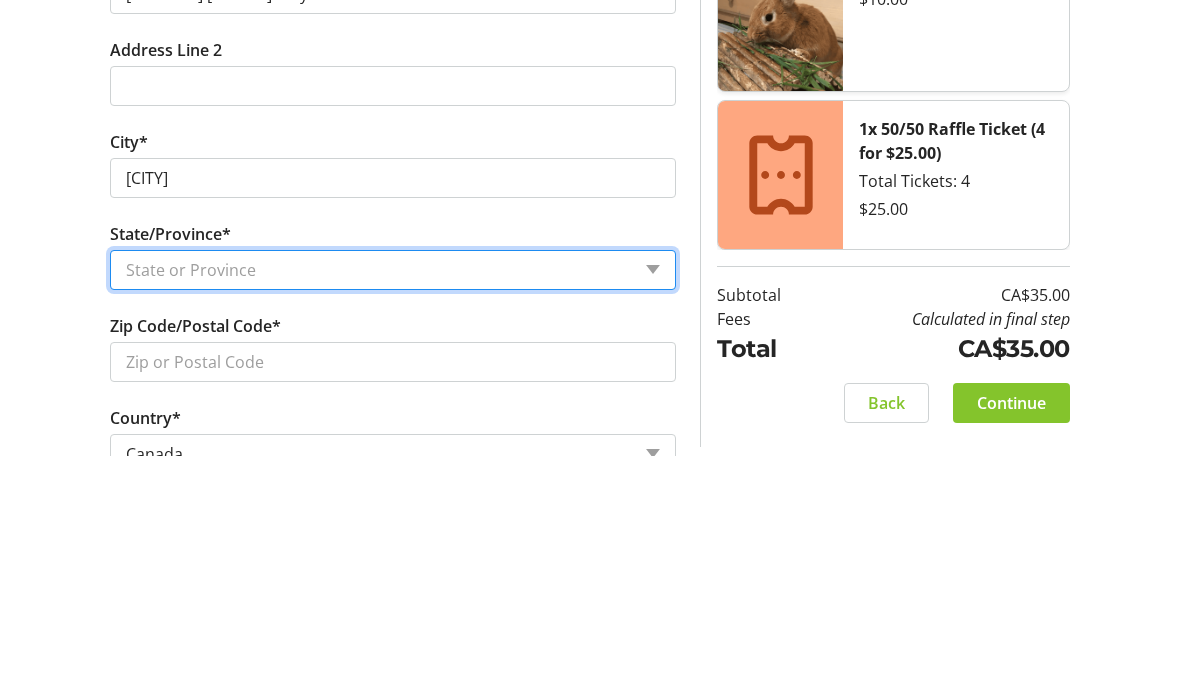 click on "State or Province  State or Province   Alberta   British Columbia   Manitoba   New Brunswick   Newfoundland and Labrador   Nova Scotia   Ontario   Prince Edward Island   Quebec   Saskatchewan   Northwest Territories   Nunavut   Yukon" at bounding box center [393, 493] 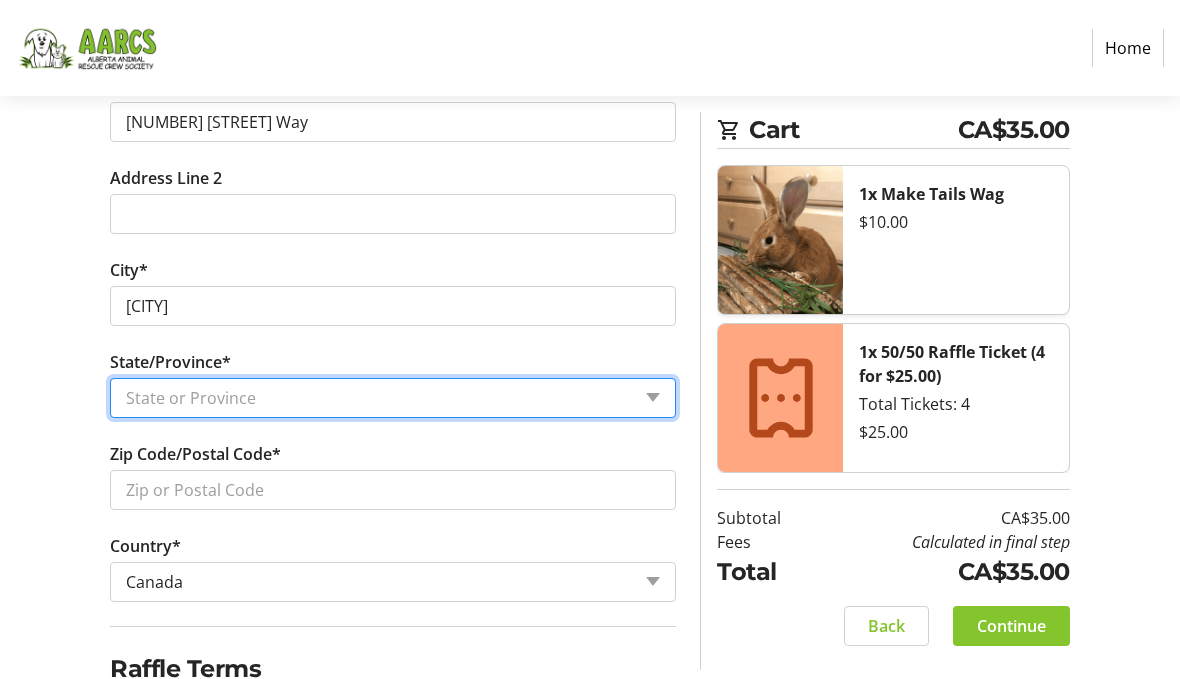 select on "AB" 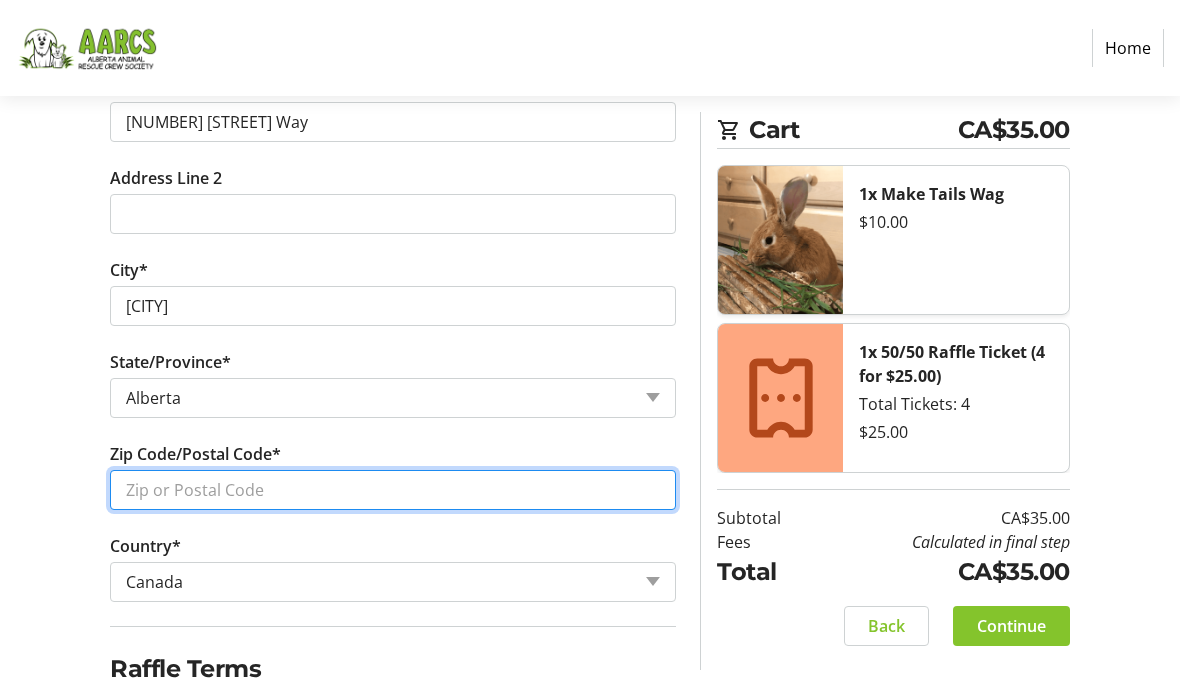click on "Zip Code/Postal Code*" at bounding box center (393, 490) 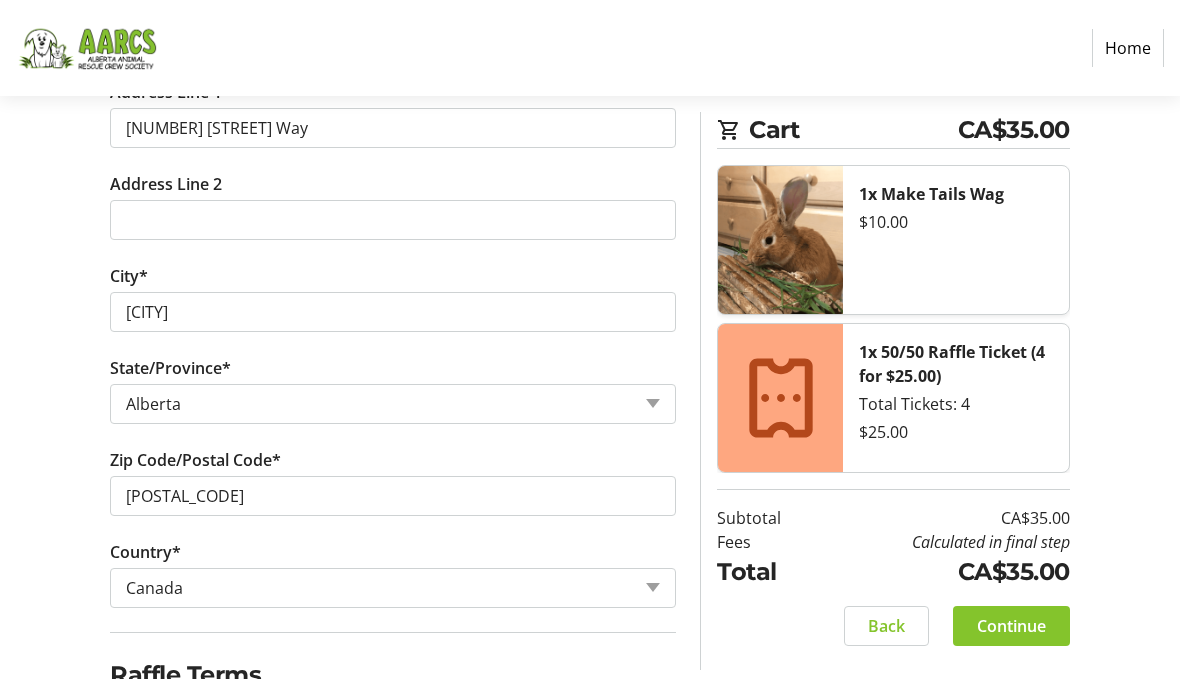scroll, scrollTop: 884, scrollLeft: 0, axis: vertical 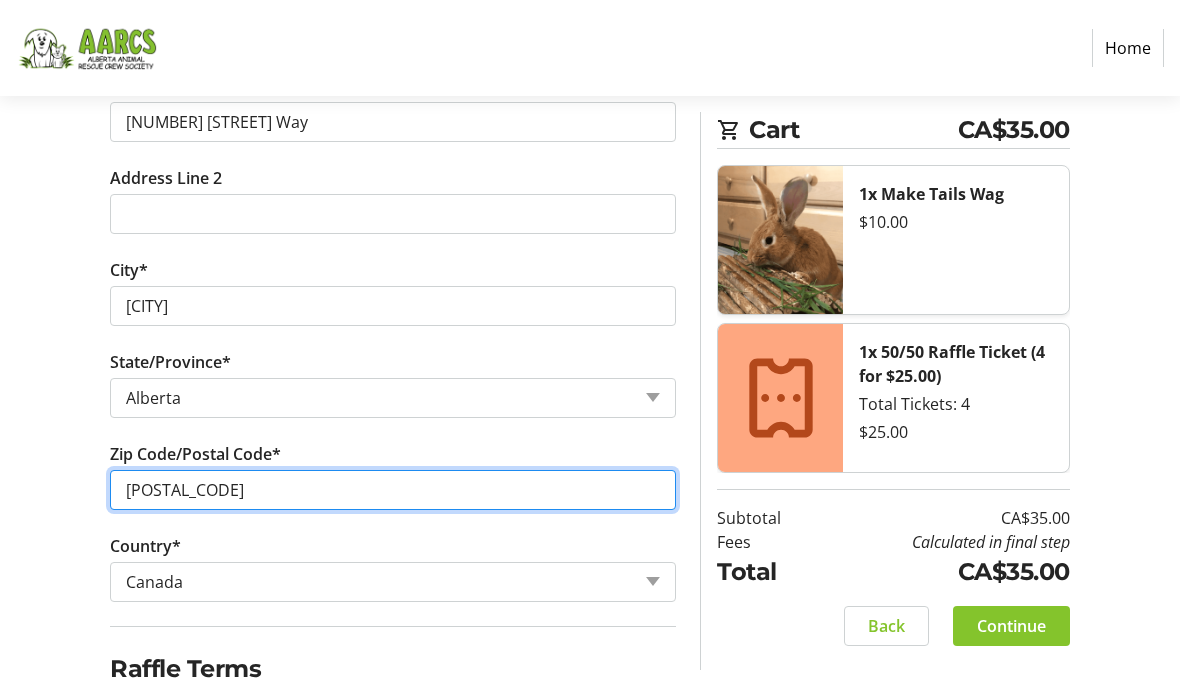 type on "[POSTAL_CODE]" 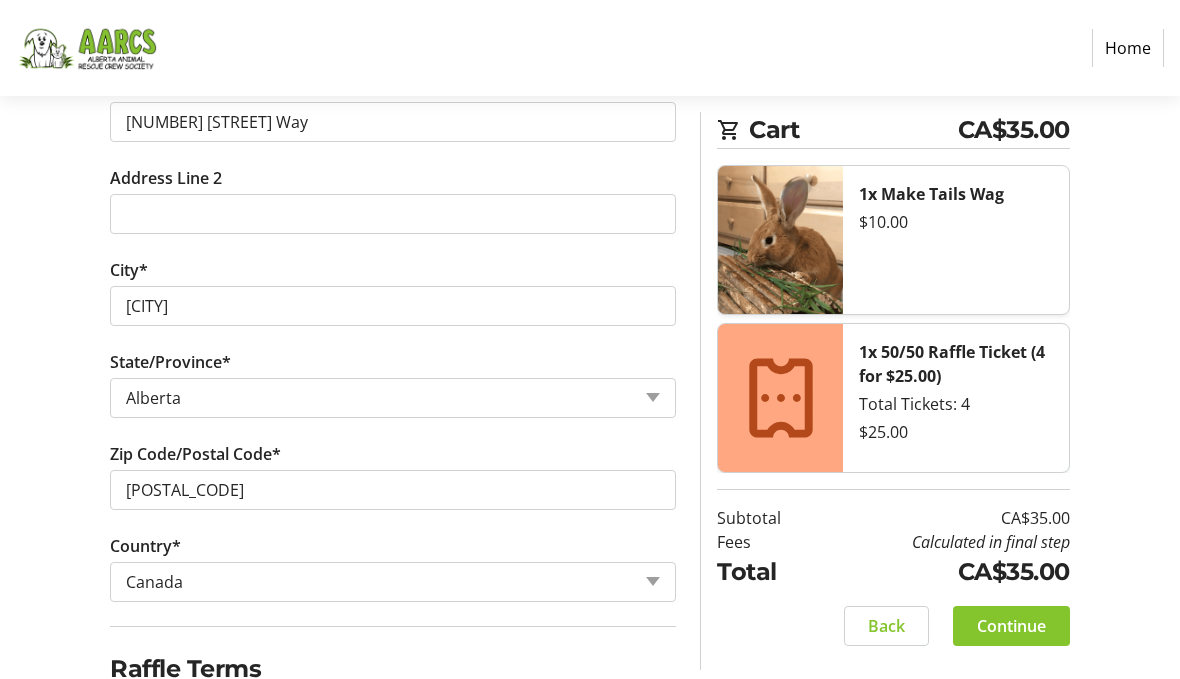 click at bounding box center (119, 714) 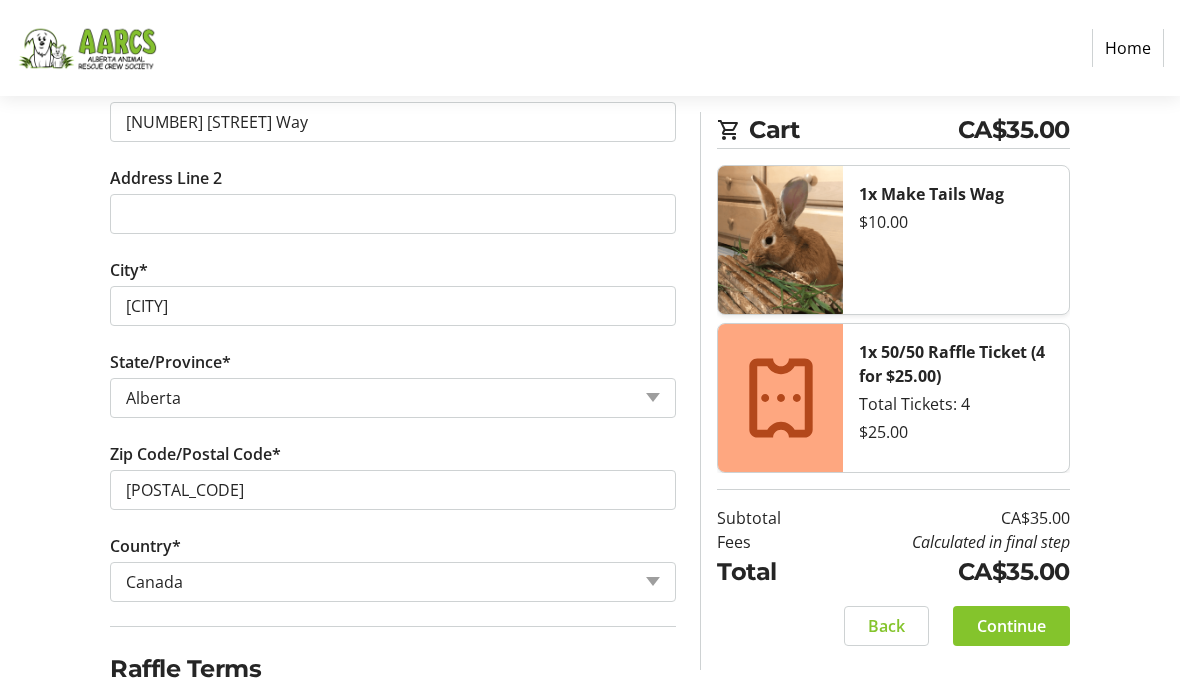 click on "Log In to Your Account (Optional) Or continue below to checkout as a guest.  Log In  Contact Information Email Address* [EMAIL] First Name* [FIRST] Last Name* [LAST]  Mobile Phone Number  +1 ([PHONE])  Company  0 / 60 characters Mailing Address  Address Line 1*  [NUMBER] [STREET] Way  Address Line 2   City*  [CITY]  State/Province*  State or Province  State or Province   Alberta   British Columbia   Manitoba   New Brunswick   Newfoundland and Labrador   Nova Scotia   Ontario   Prince Edward Island   Quebec   Saskatchewan   Northwest Territories   Nunavut   Yukon   Zip Code/Postal Code*  [POSTAL_CODE]  Country*  Country Country  Afghanistan   Åland Islands   Albania   Algeria   American Samoa   Andorra   Angola   Anguilla   Antarctica   Antigua and Barbuda   Argentina   Armenia   Aruba   Australia   Austria   Azerbaijan   The Bahamas   Bahrain   Bangladesh   Barbados   Belarus   Belgium   Belize   Benin   Bermuda   Bhutan   Bolivia   Bonaire   Bosnia and Herzegovina   Botswana   Bouvet Island" 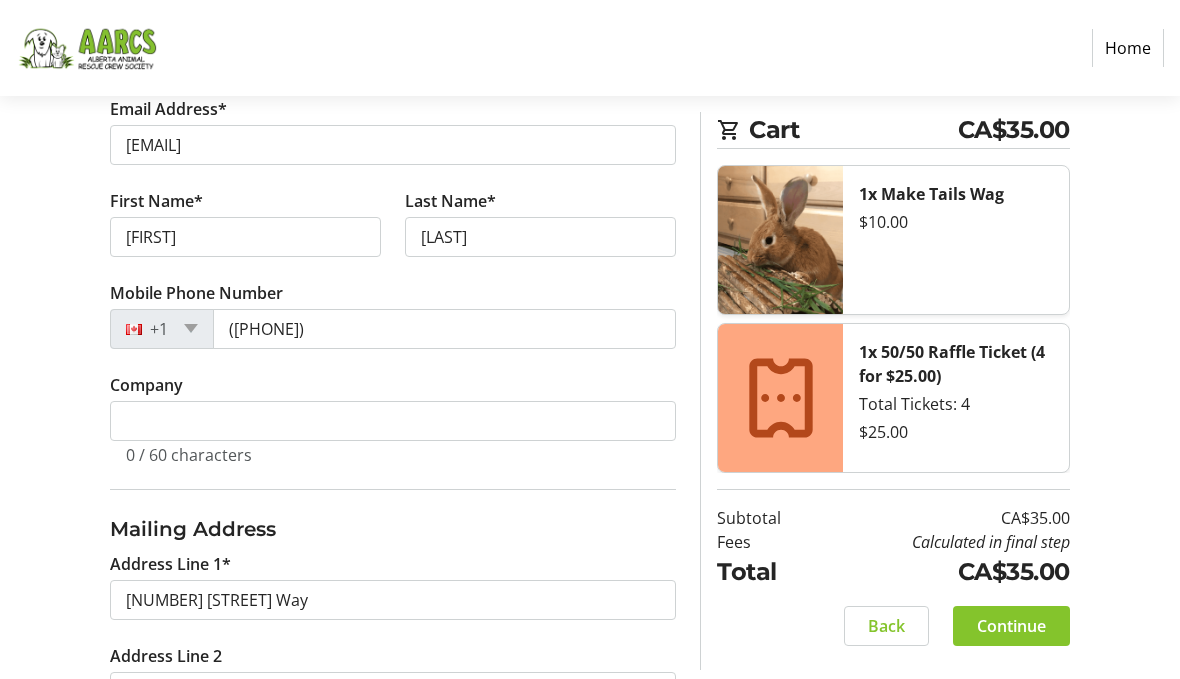 scroll, scrollTop: 398, scrollLeft: 0, axis: vertical 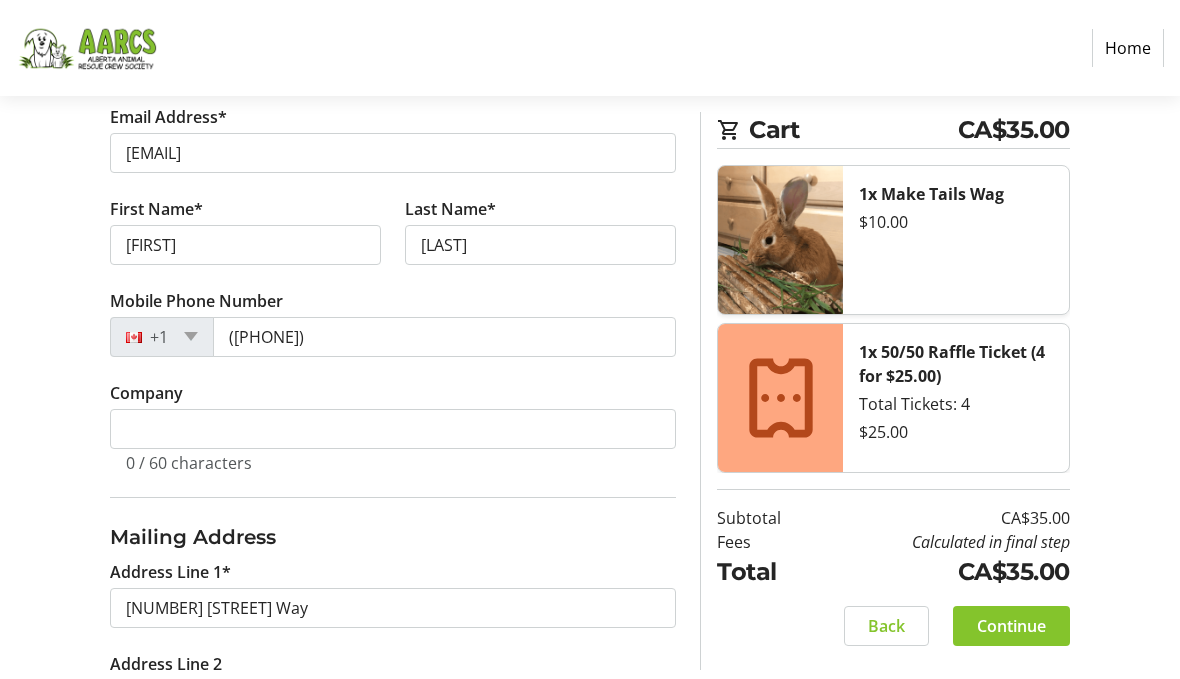 click on "Continue" 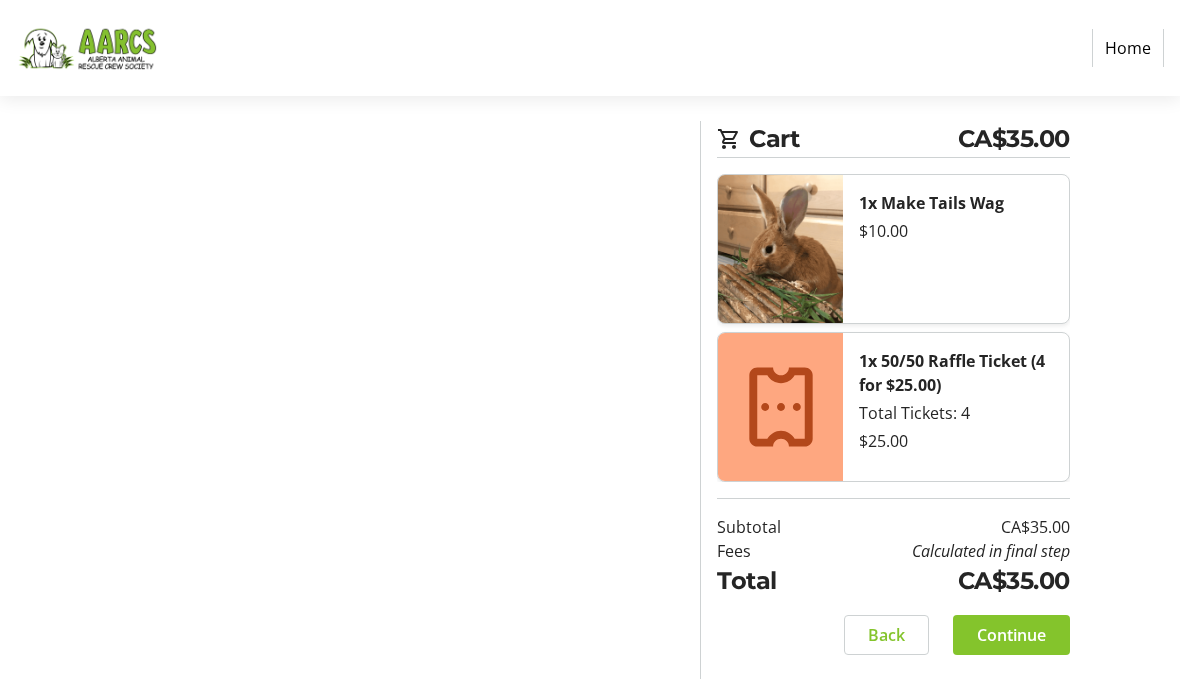scroll, scrollTop: 46, scrollLeft: 0, axis: vertical 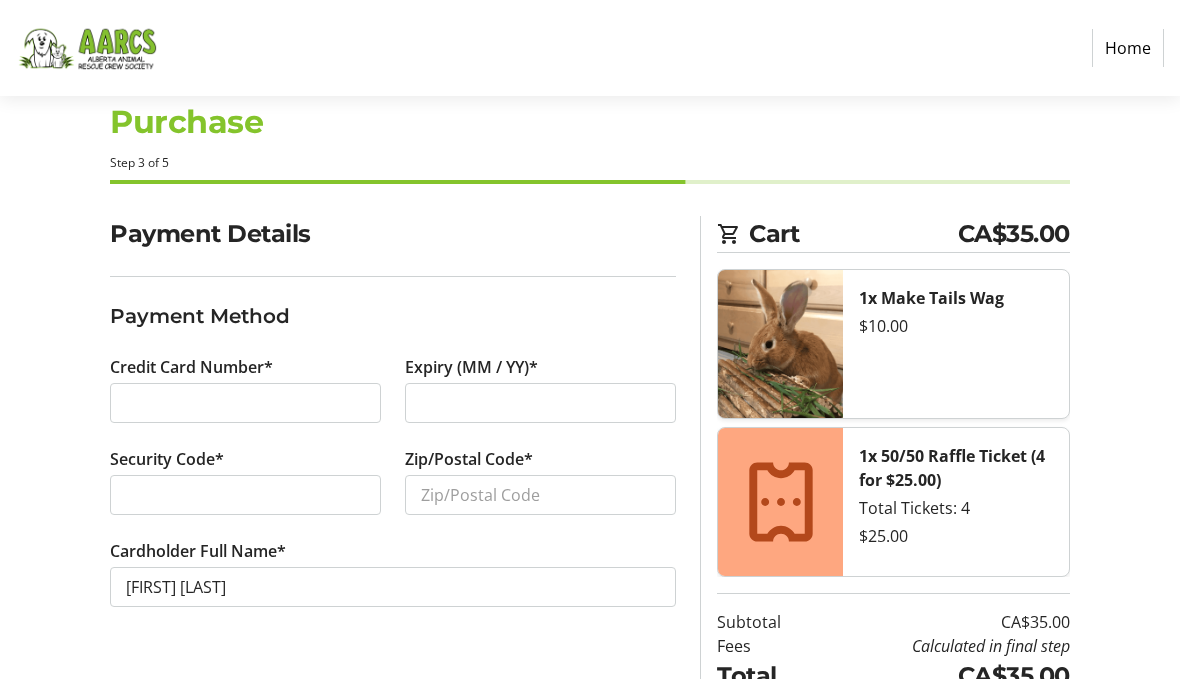 click at bounding box center [245, 403] 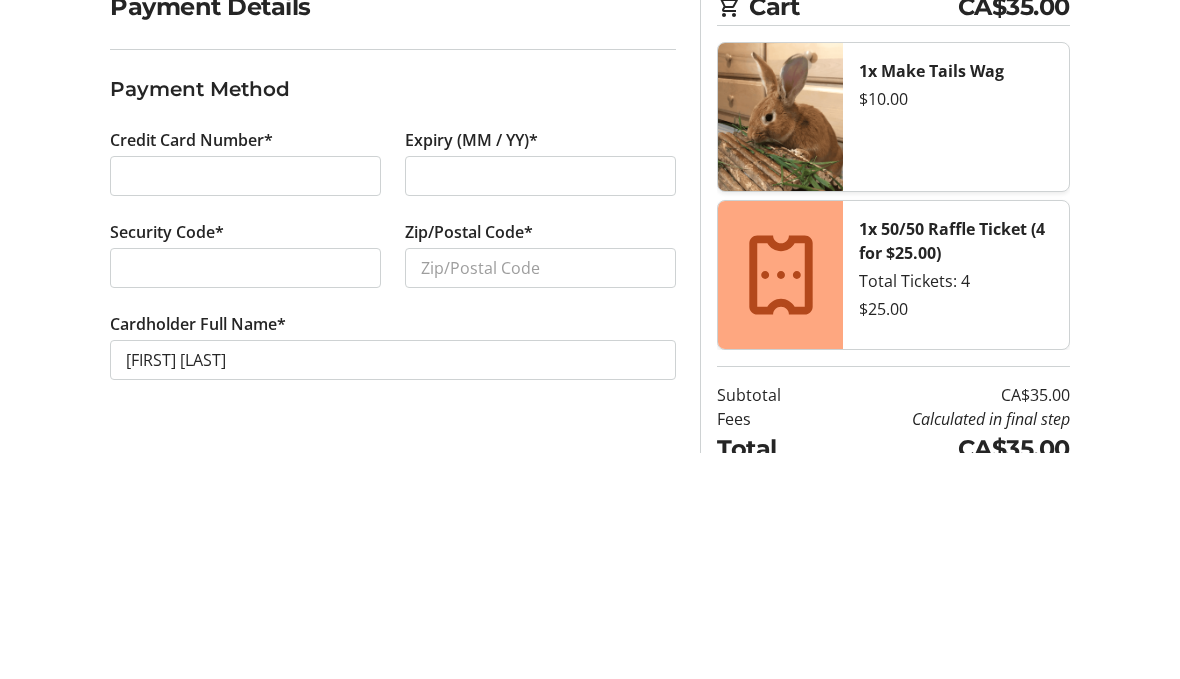 click at bounding box center (245, 495) 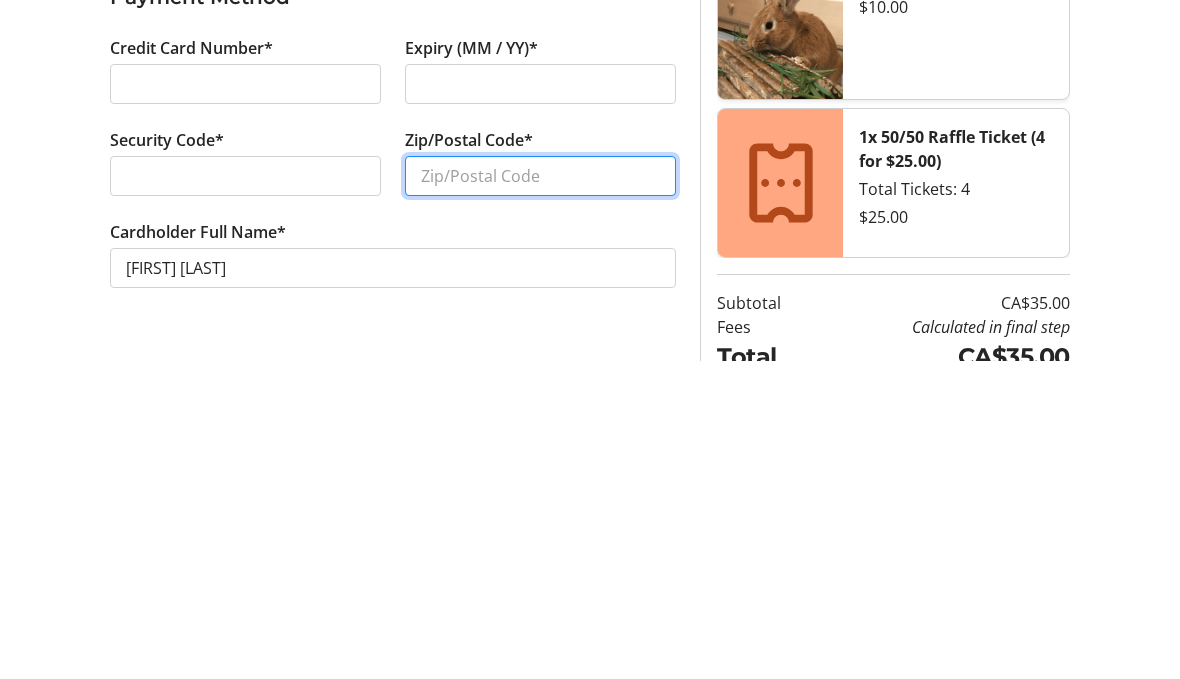 click on "Zip/Postal Code*" at bounding box center (540, 495) 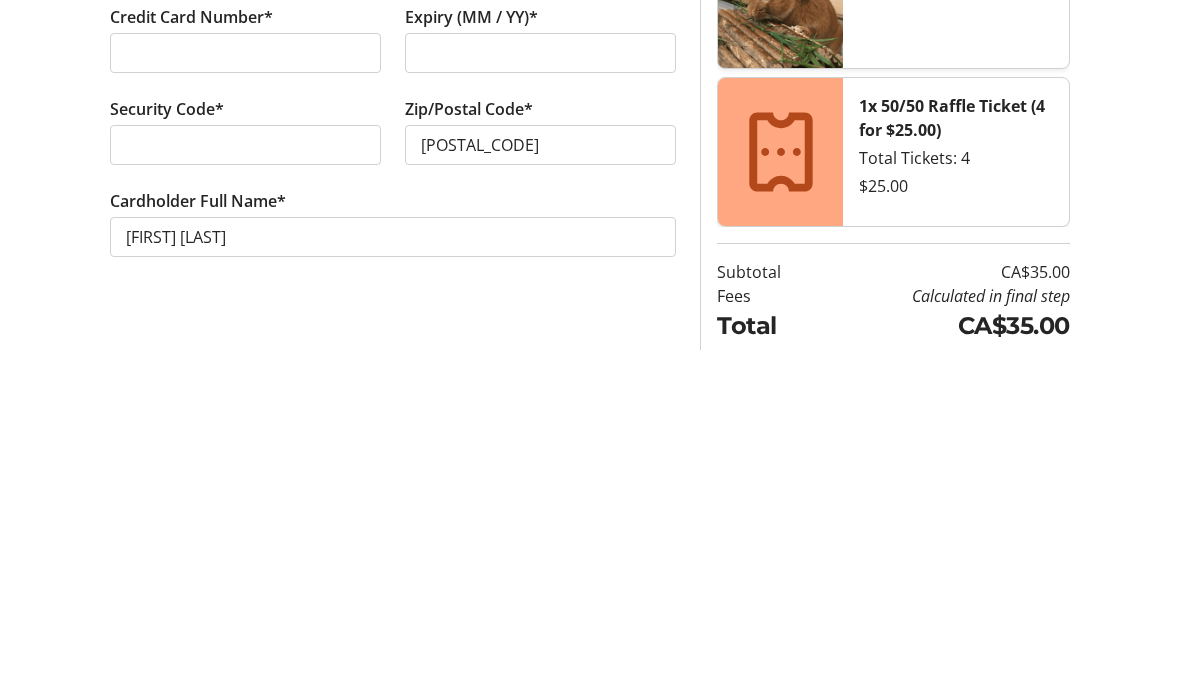 scroll, scrollTop: 46, scrollLeft: 0, axis: vertical 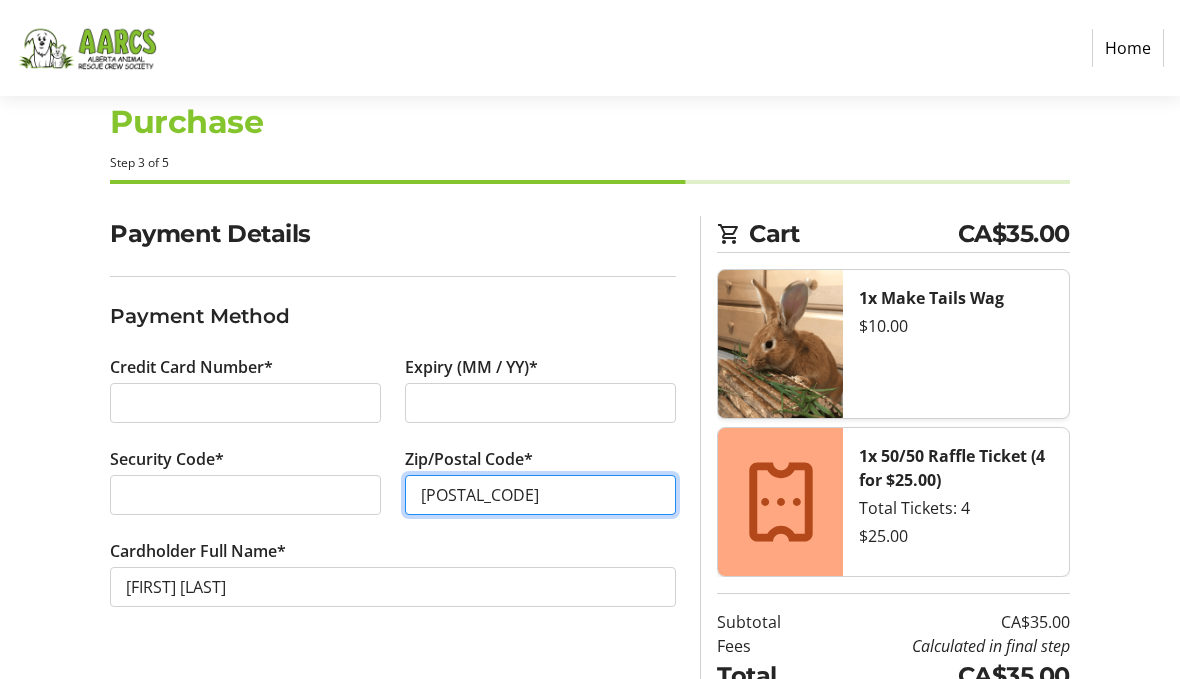 type on "[POSTAL_CODE]" 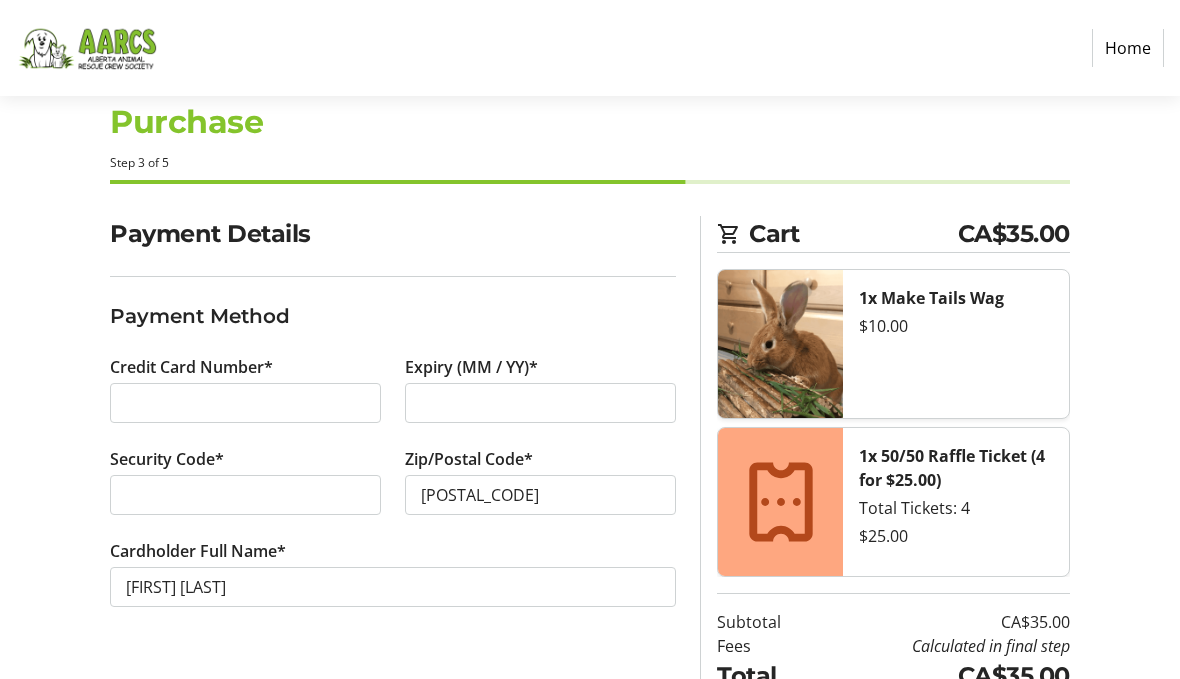 click on "Continue" 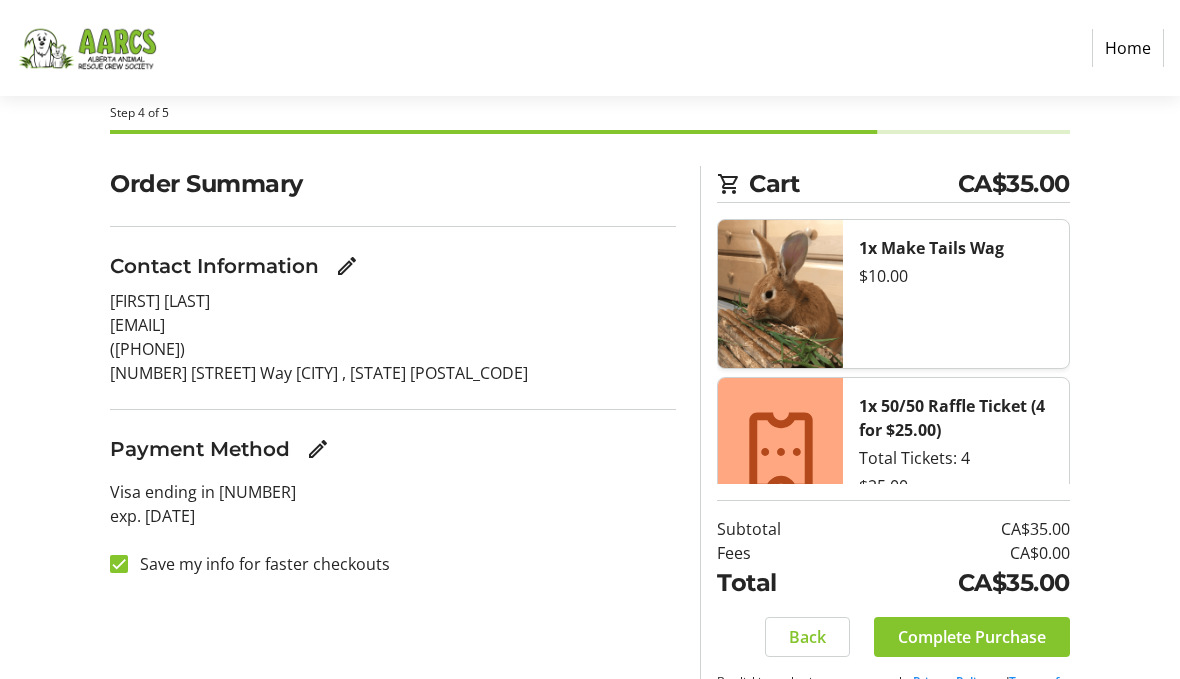 scroll, scrollTop: 98, scrollLeft: 0, axis: vertical 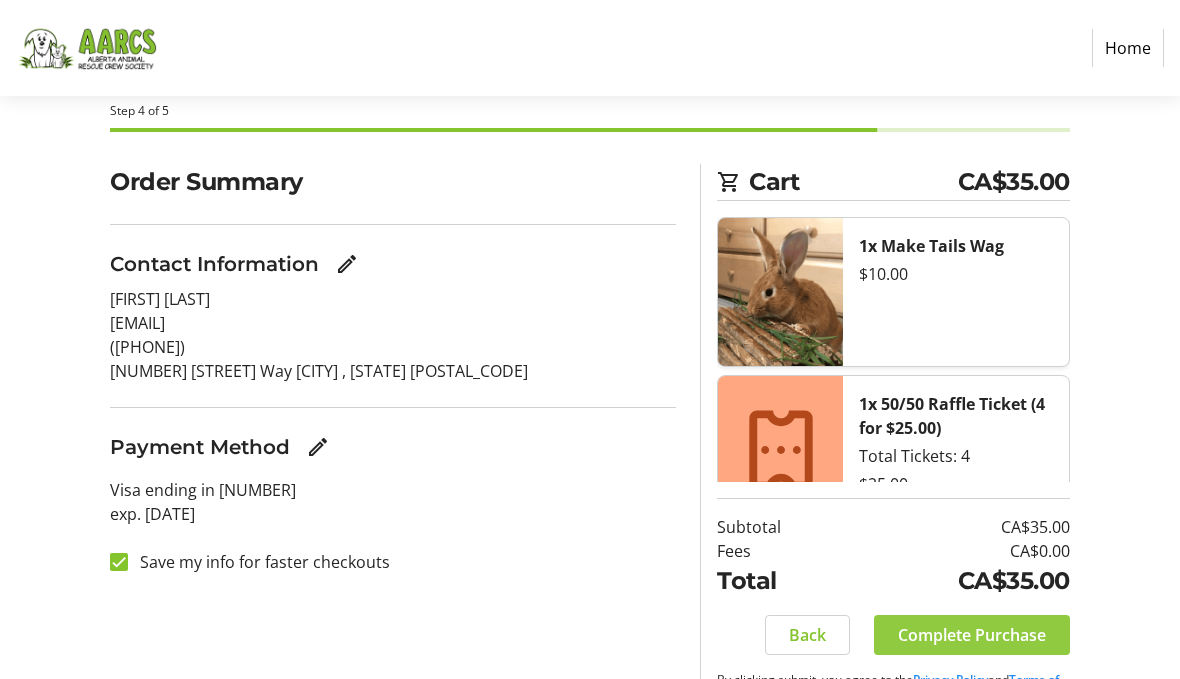 click 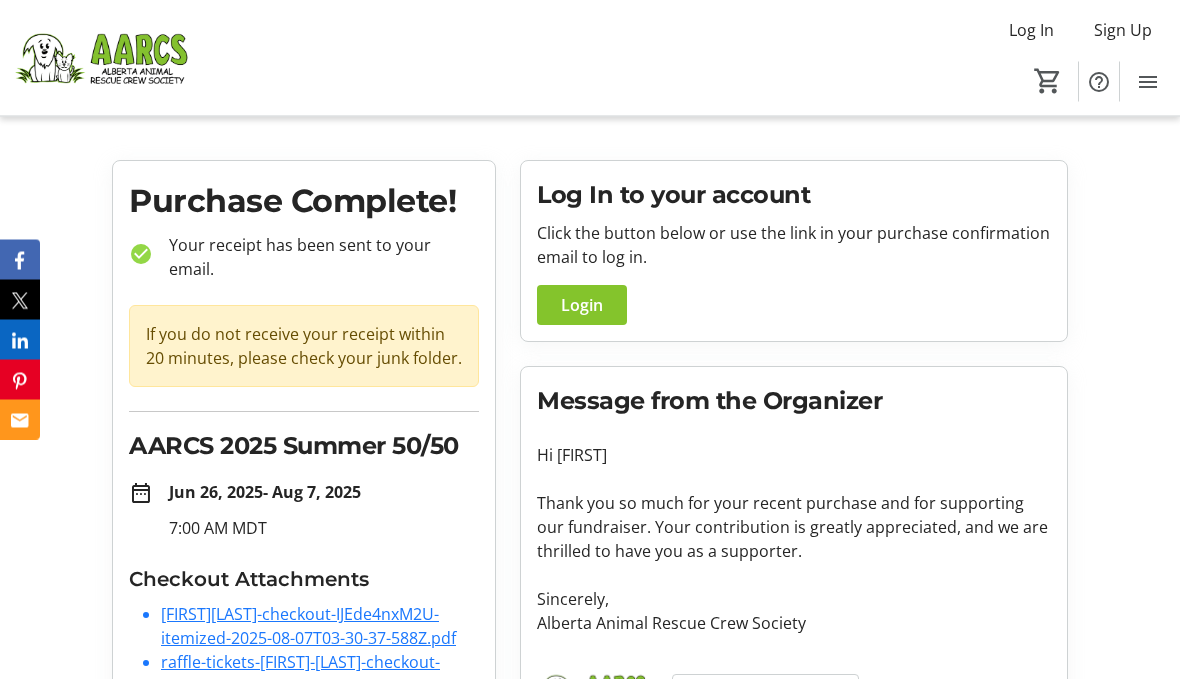 scroll, scrollTop: 0, scrollLeft: 0, axis: both 